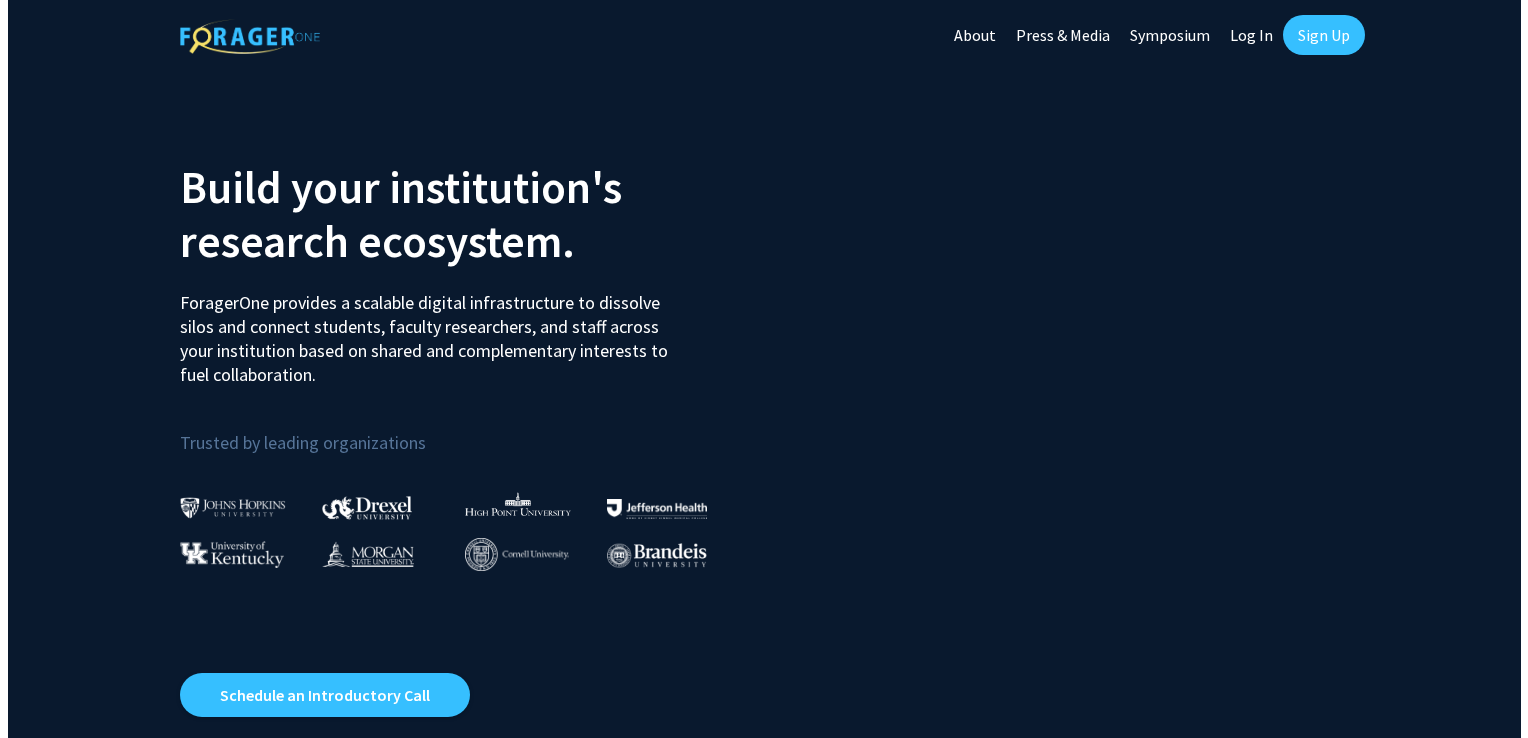 scroll, scrollTop: 0, scrollLeft: 0, axis: both 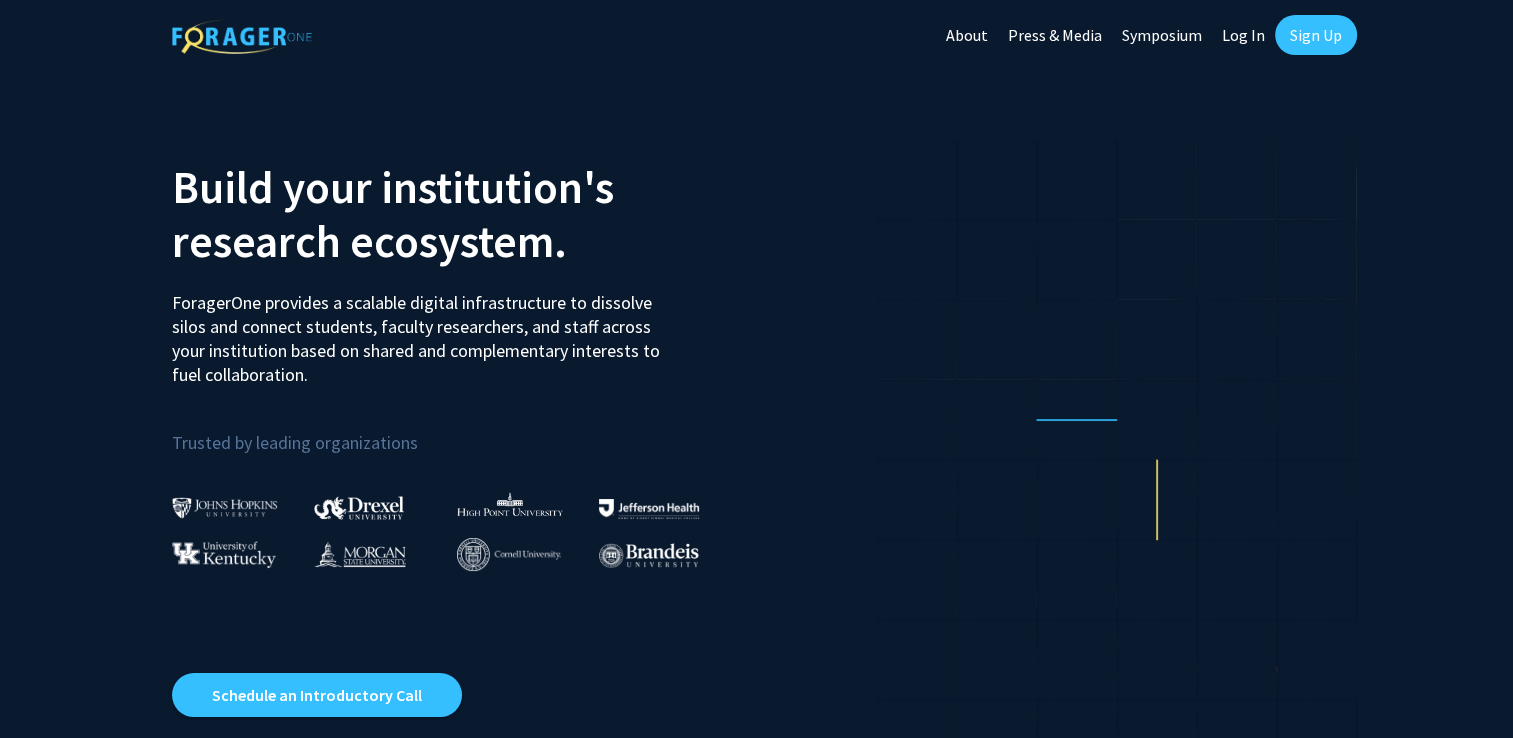 click on "Log In" 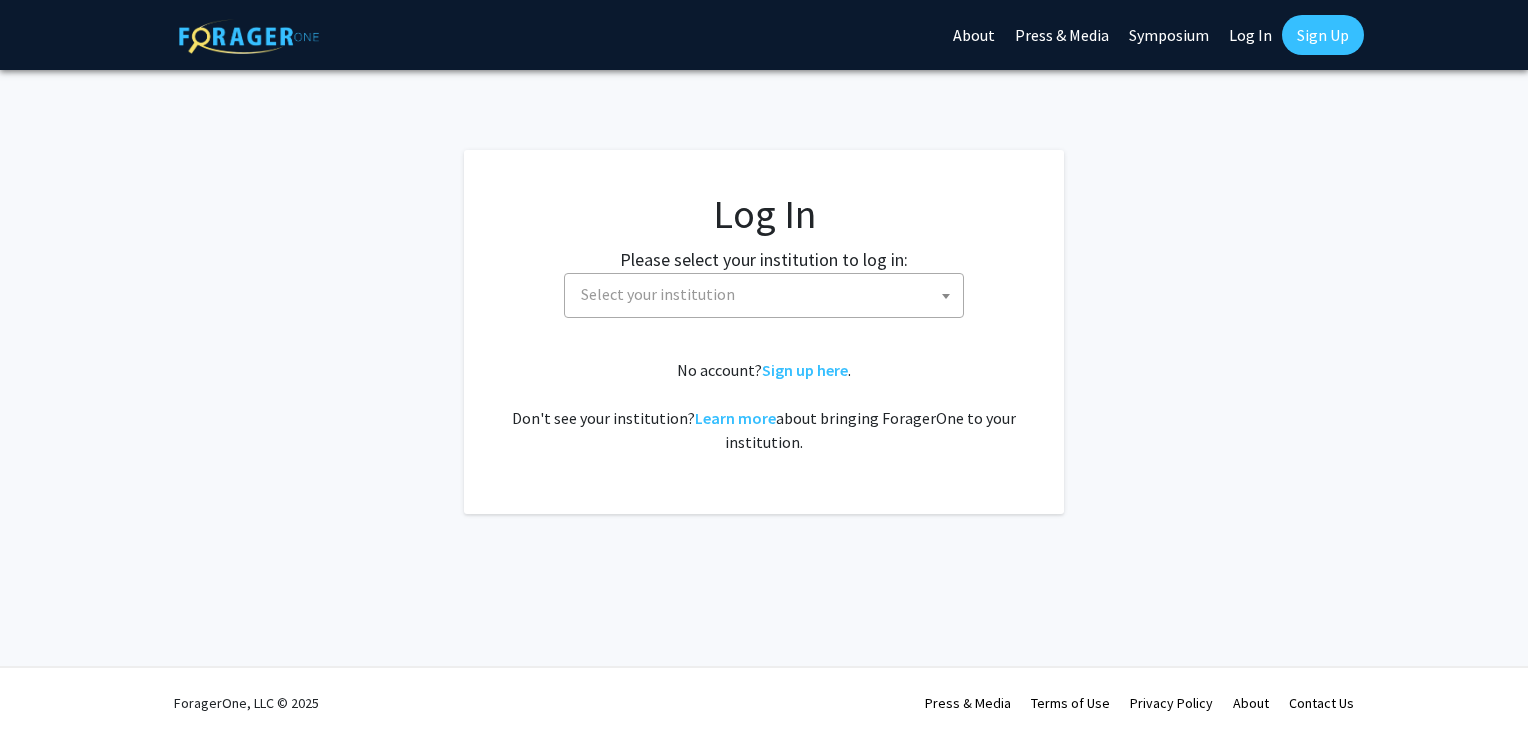 click on "Skip navigation  About Press & Media  Symposium  Log In Sign Up Complete your profile ×  To continue, you need to make sure you've filled out your name, major, and year on your profile so it can be shared with faculty members.  Trust us, we’re here to save you time!  Continue exploring the site   Go to profile  Log In Please select your institution to log in: Baylor University Brandeis University Christopher Newport University Clark Atlanta University Drexel University East Carolina University Eastern Michigan University Emory University Grand Valley State University Harvard University and Affiliated Hospitals High Point University Johns Hopkins University Kansas State University Morehouse College Morehouse School of Medicine Morgan State University Northern Illinois University Spelman College Thomas Jefferson University University of Georgia University of Hawaiʻi at Mānoa University of Kentucky University of Maryland University of Missouri Wayne State University Select your institution ." at bounding box center (764, 369) 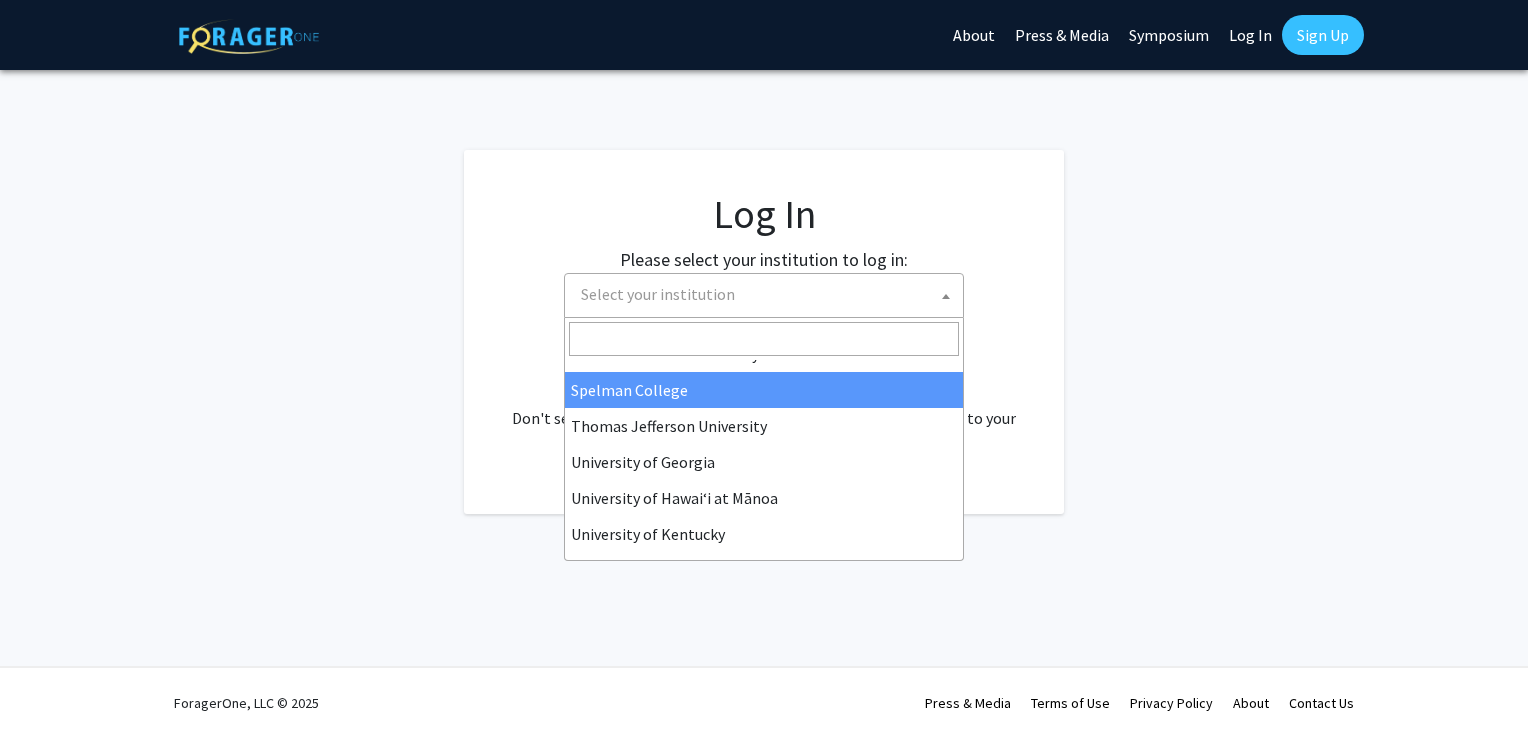 scroll, scrollTop: 700, scrollLeft: 0, axis: vertical 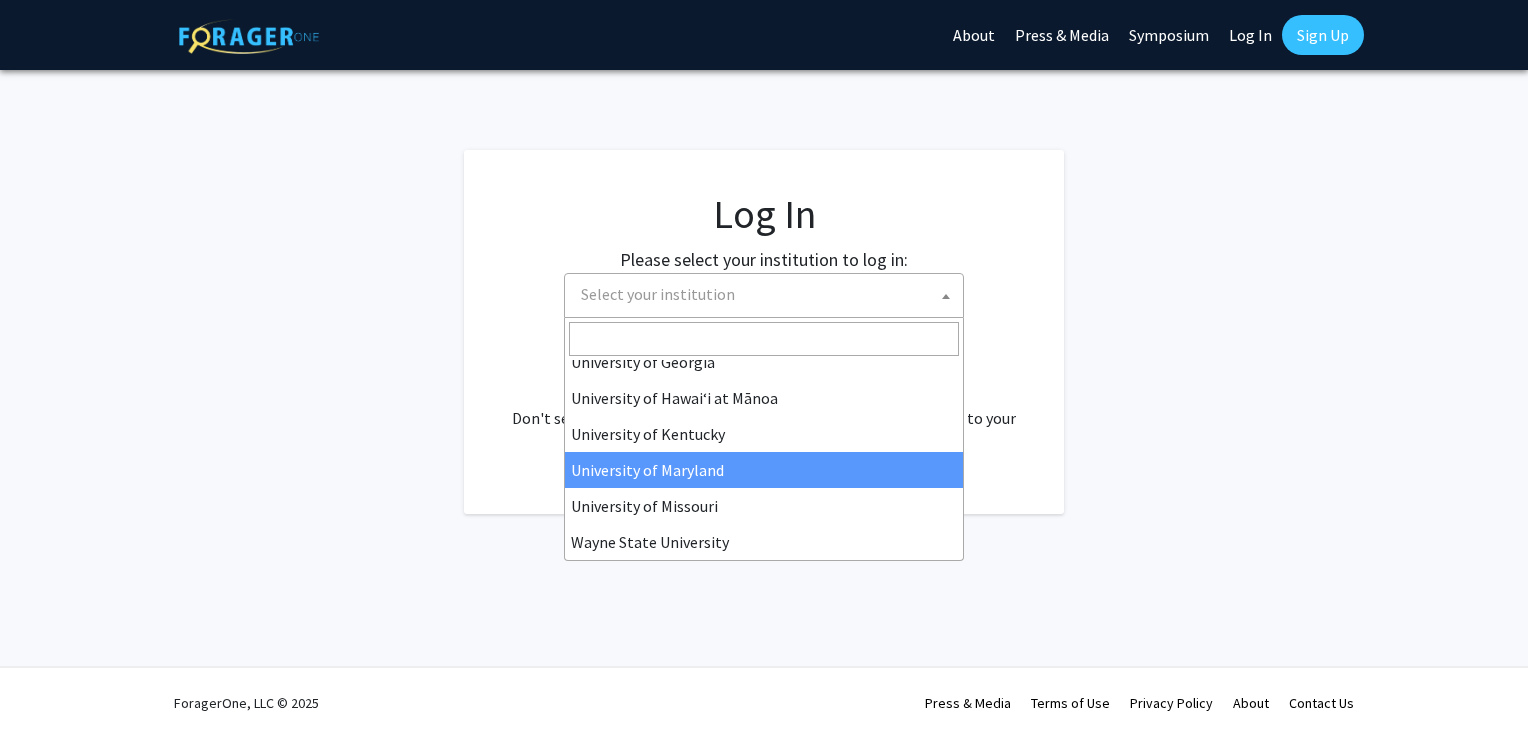 select on "31" 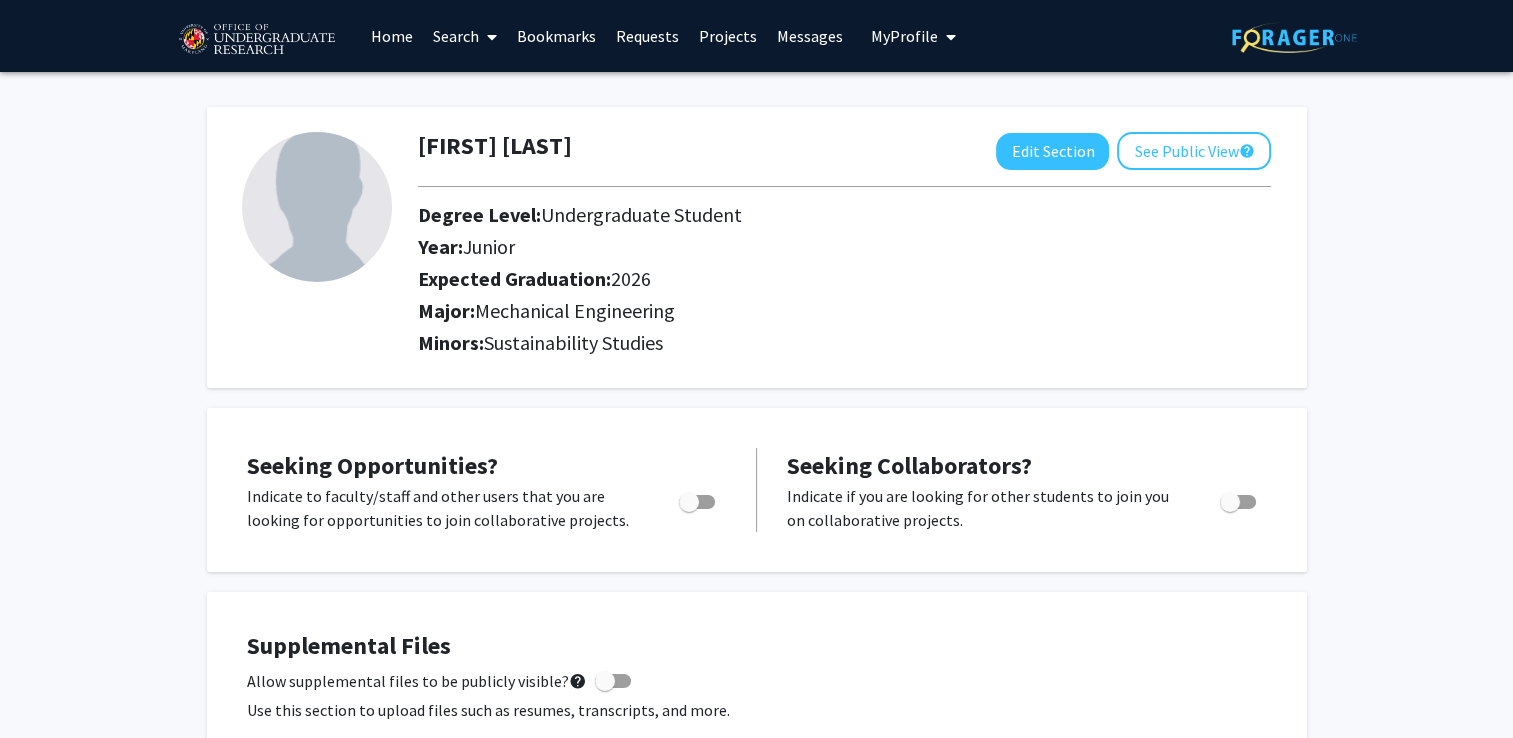 scroll, scrollTop: 0, scrollLeft: 0, axis: both 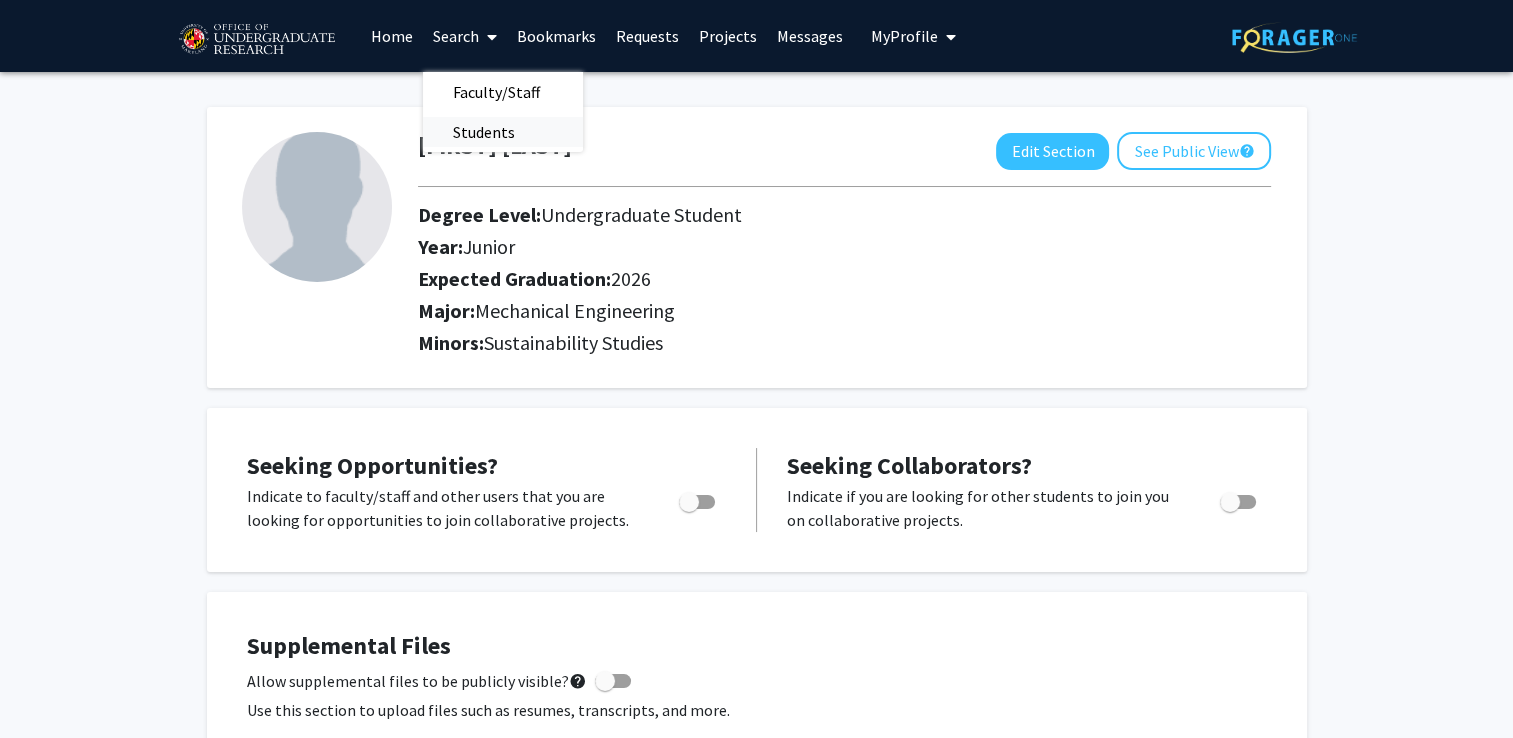 click on "Students" at bounding box center (484, 132) 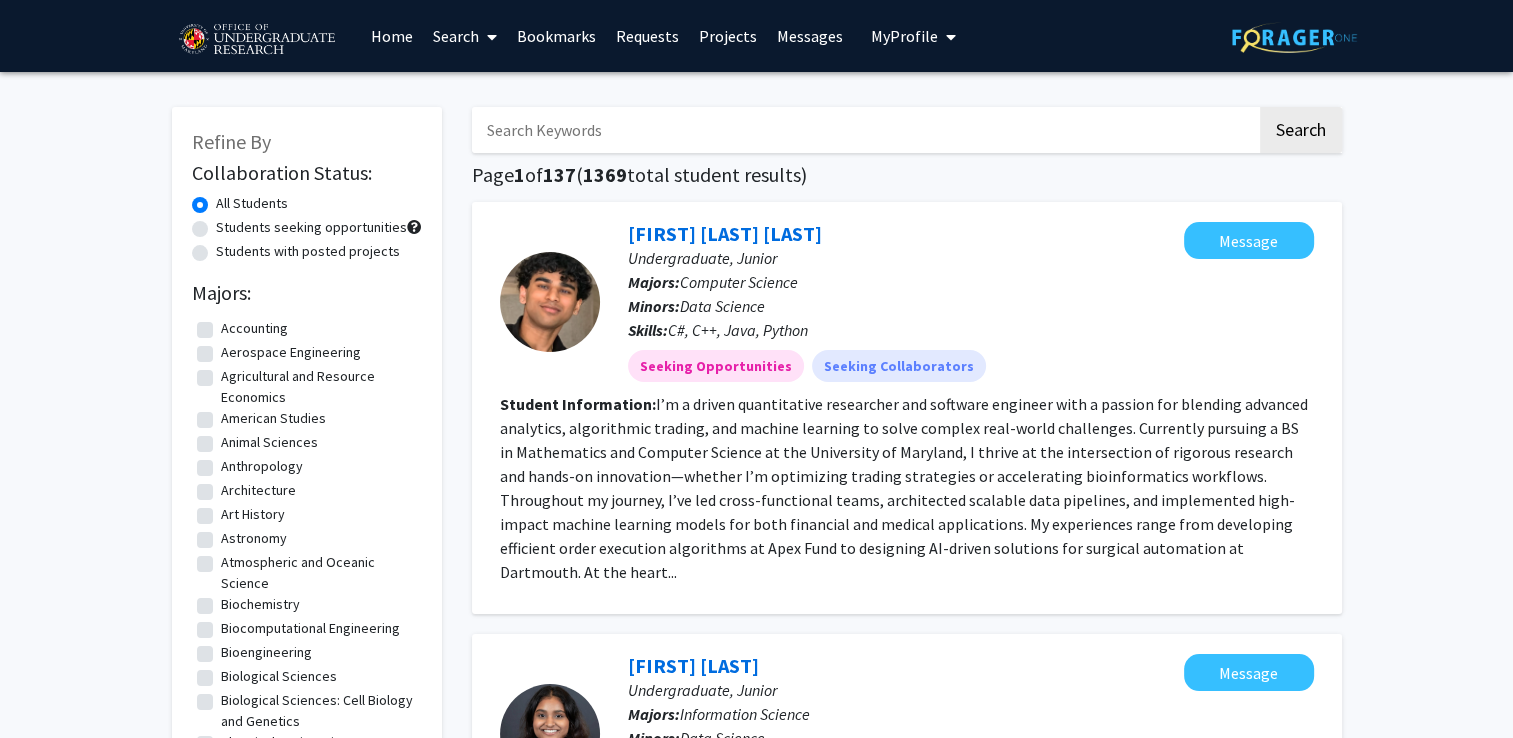 click on "Search" at bounding box center [465, 36] 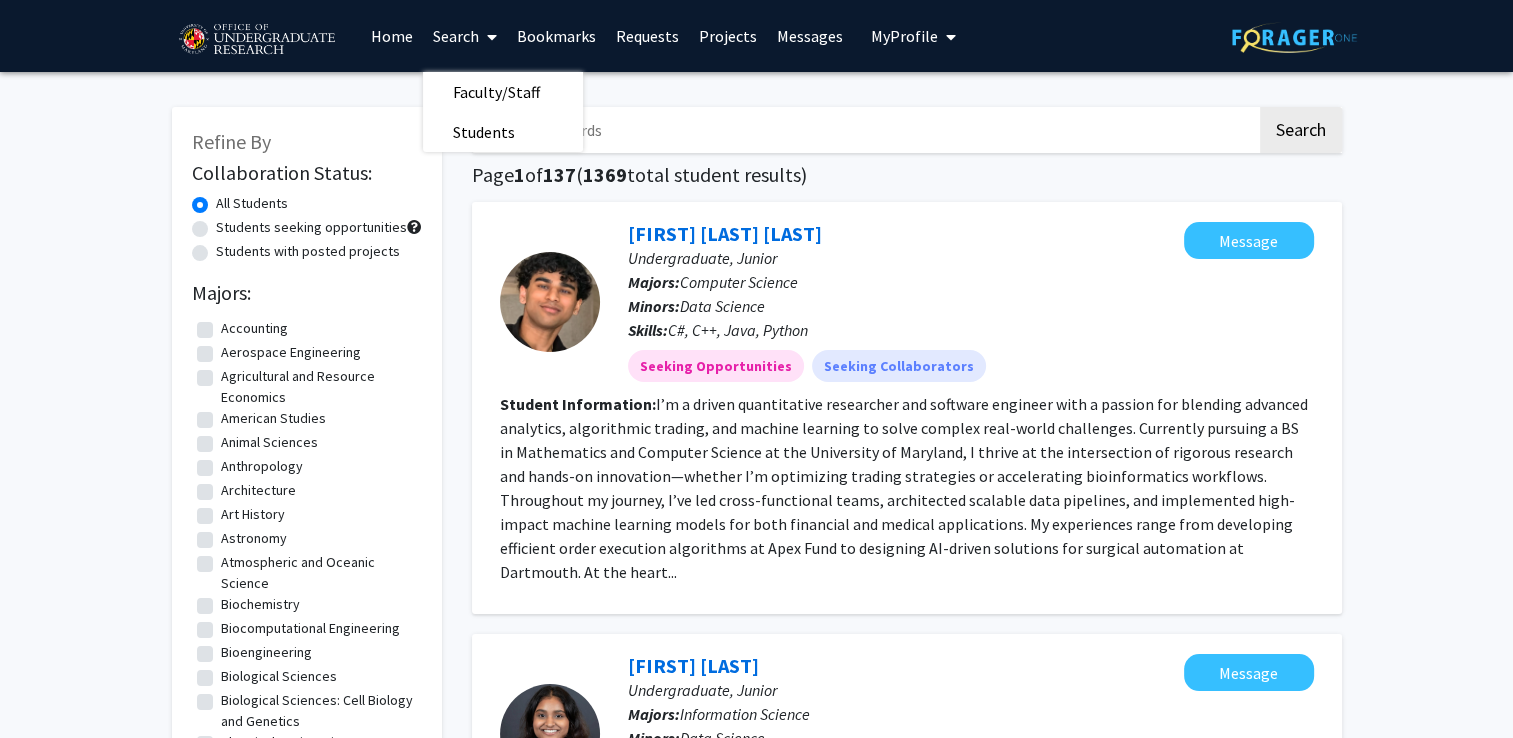 click on "Projects" at bounding box center (728, 36) 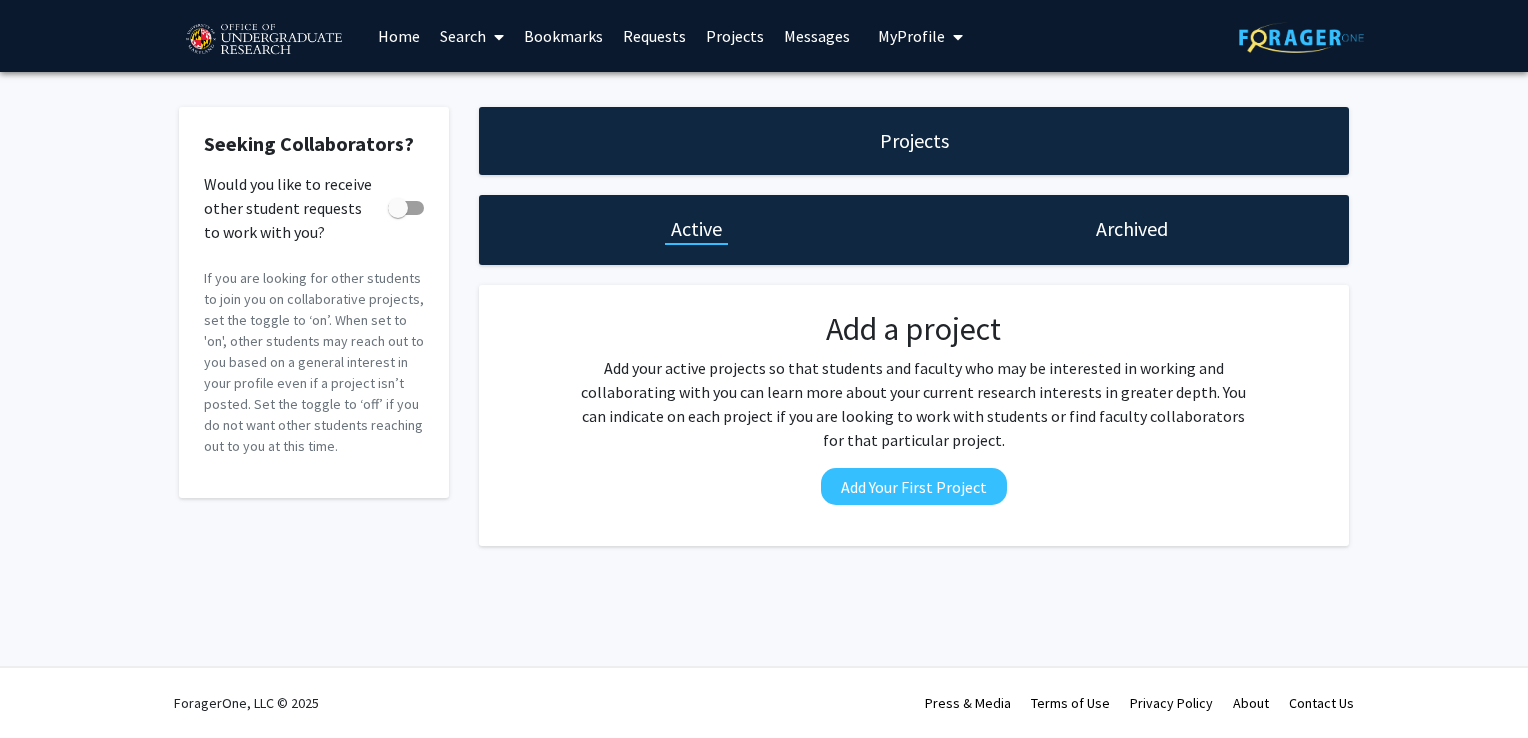 click on "Home" at bounding box center (399, 36) 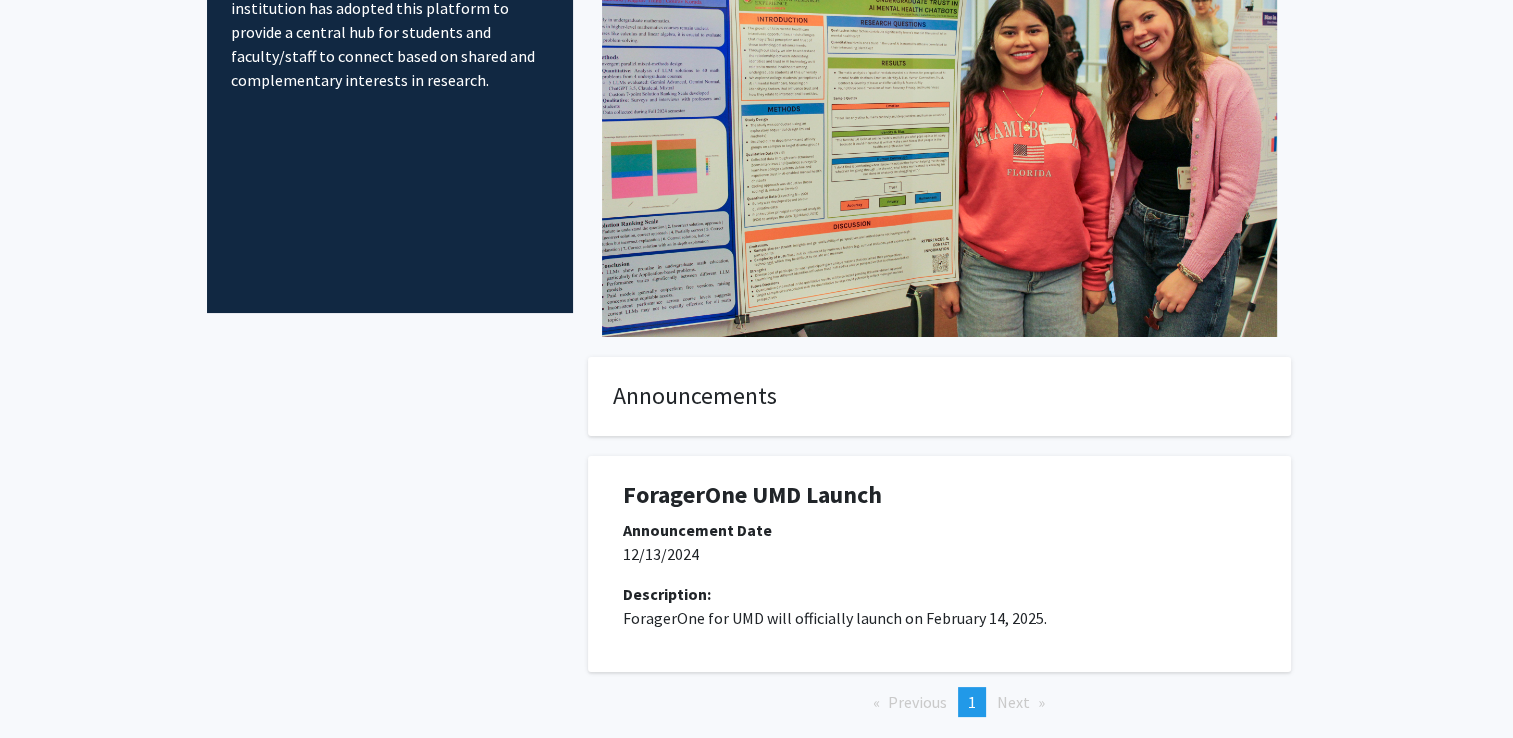 scroll, scrollTop: 11, scrollLeft: 0, axis: vertical 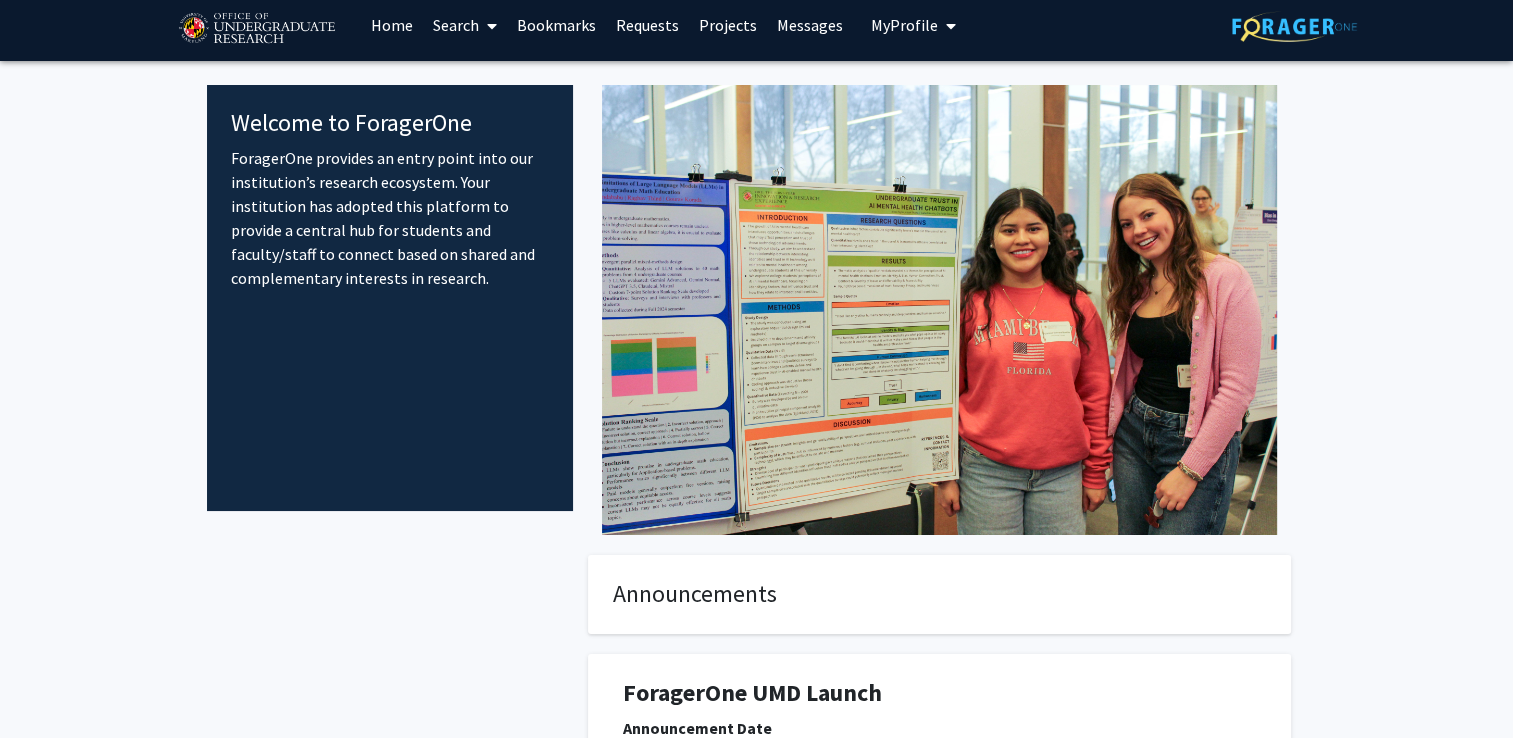 click at bounding box center [492, 26] 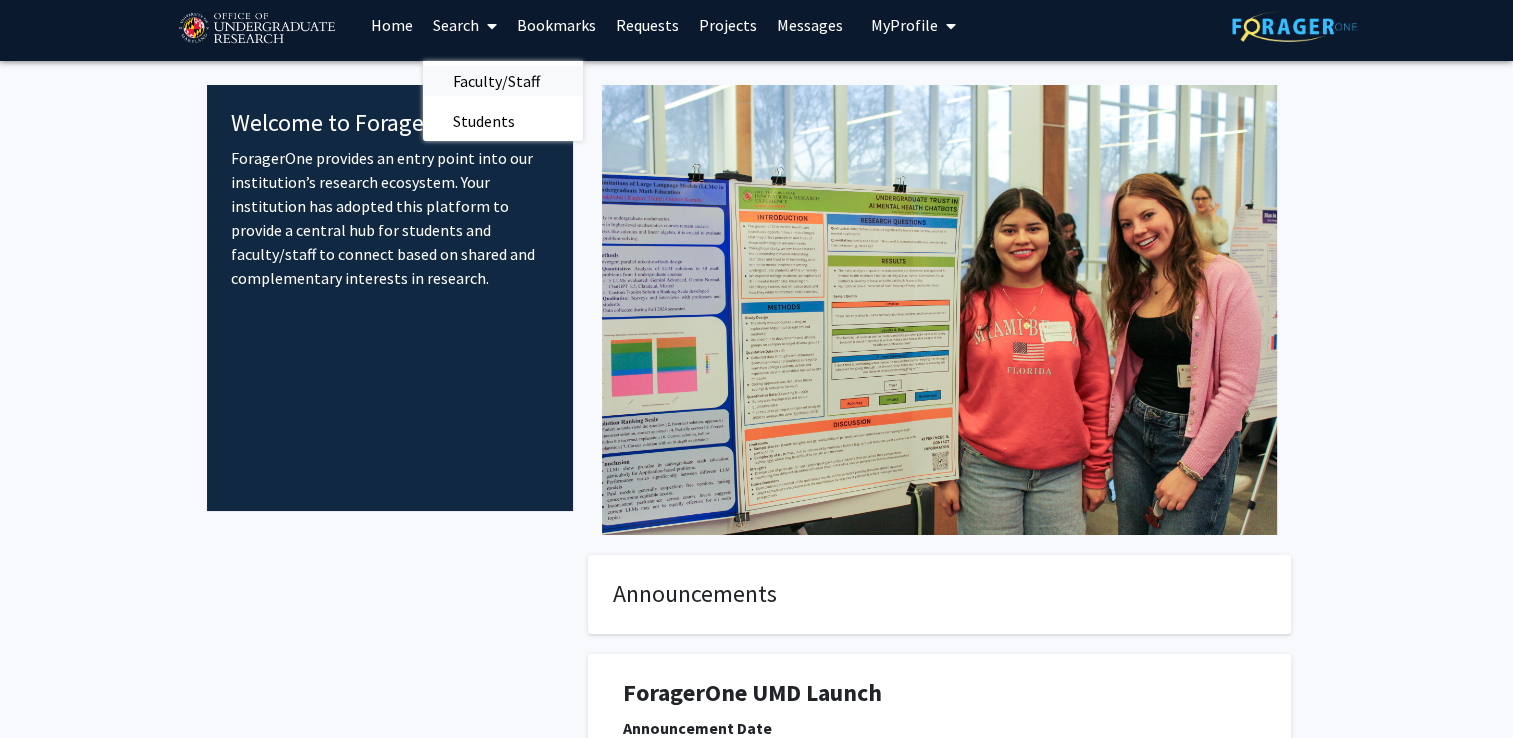 click on "Faculty/Staff" at bounding box center [496, 81] 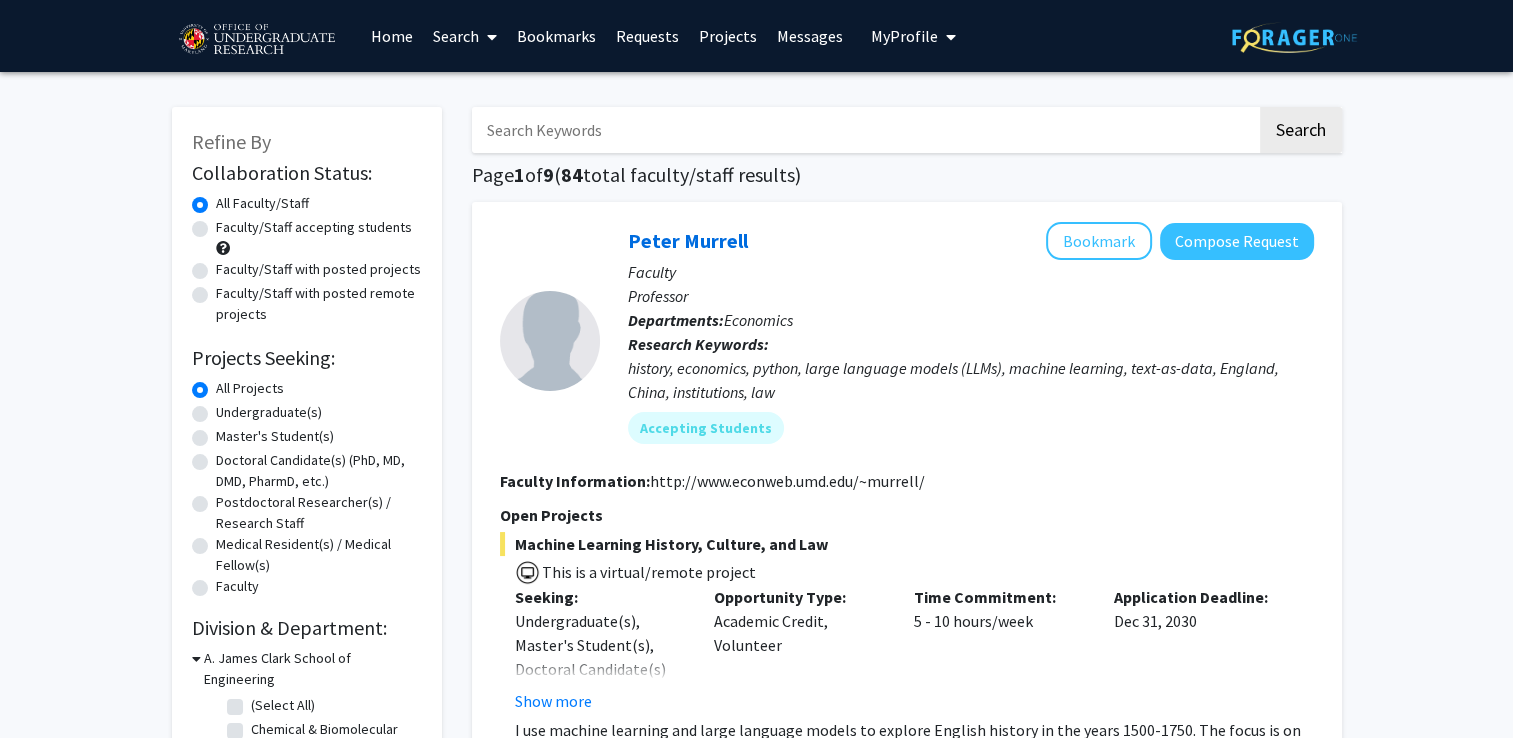 click on "Master's Student(s)" 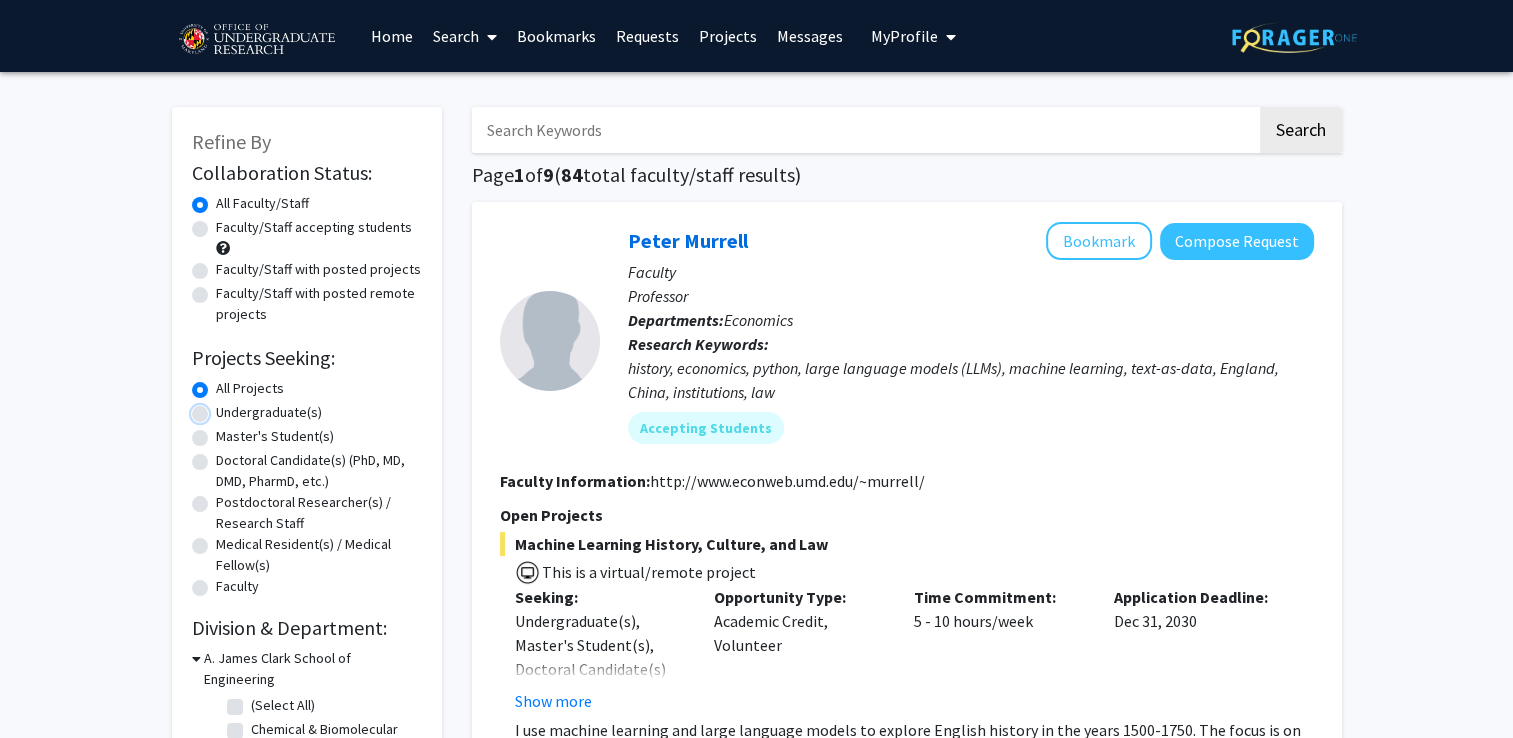 click on "Undergraduate(s)" at bounding box center (222, 408) 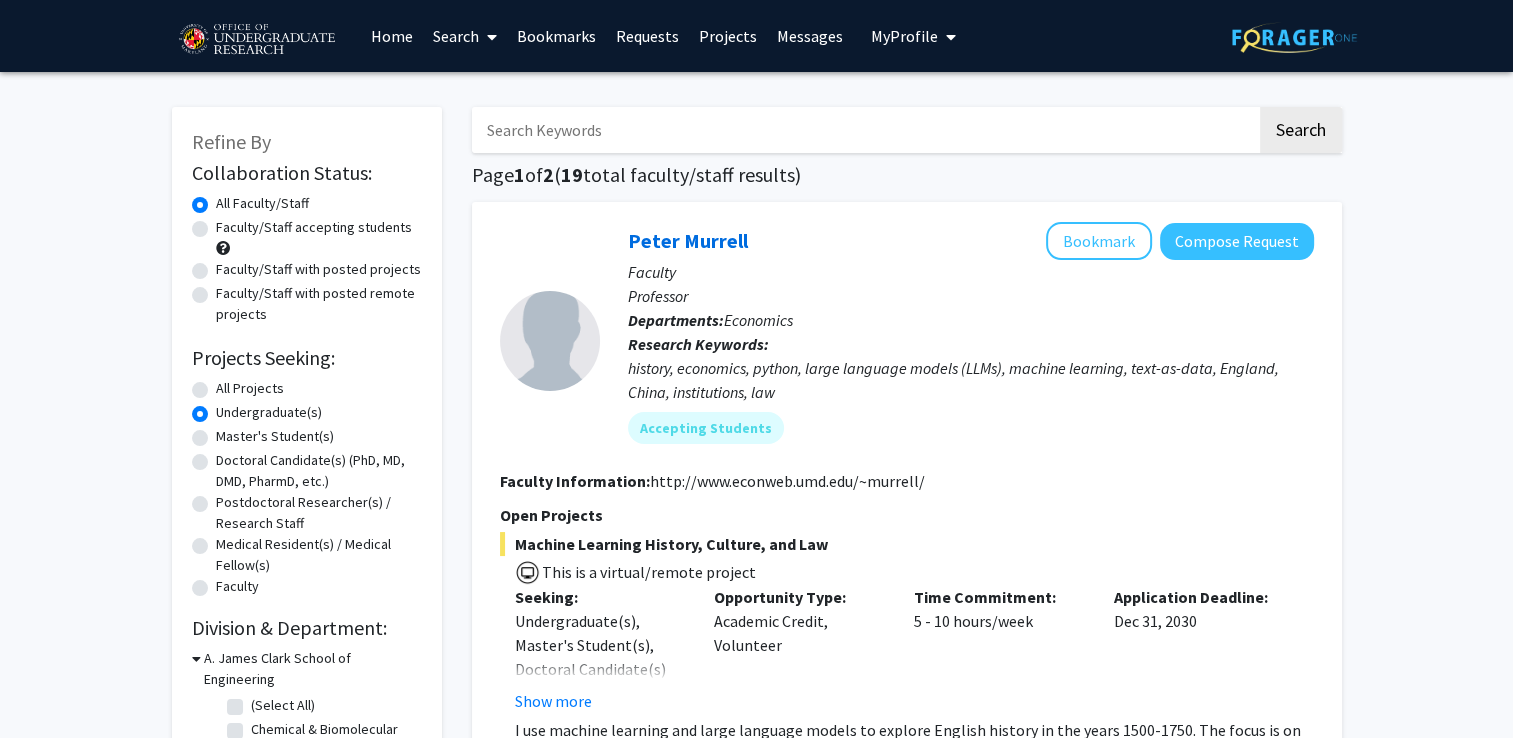 click on "Faculty/Staff accepting students" 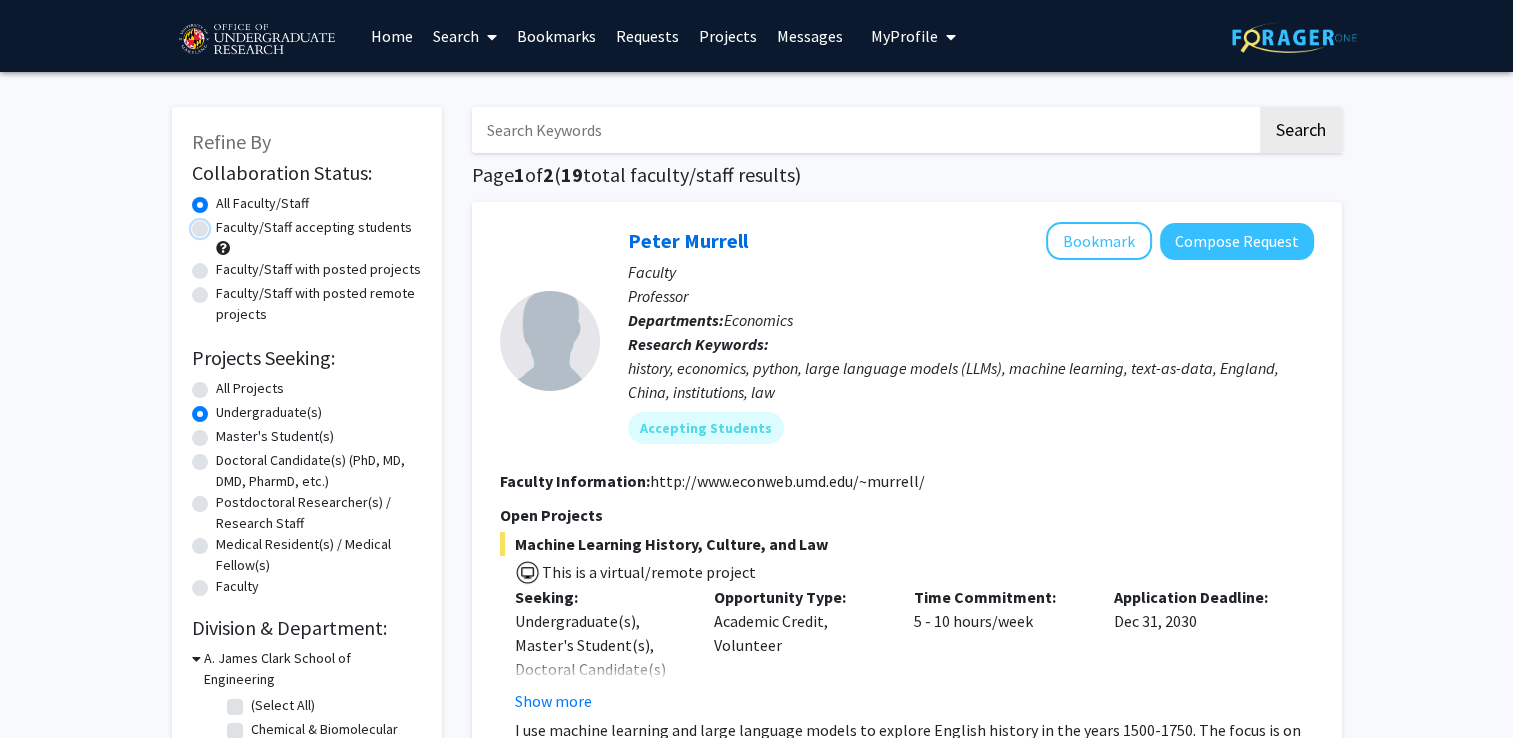 click on "Faculty/Staff accepting students" at bounding box center (222, 223) 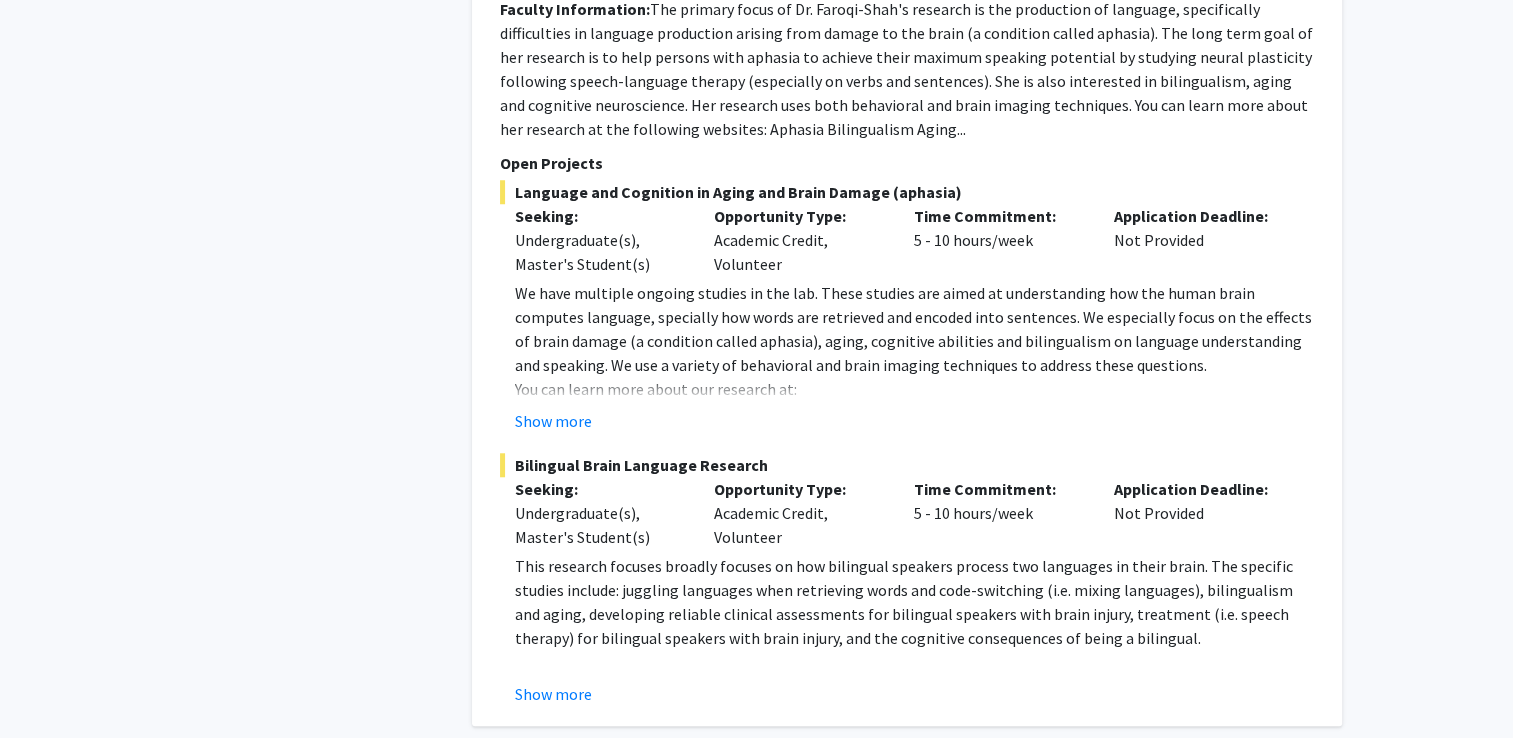 scroll, scrollTop: 9320, scrollLeft: 0, axis: vertical 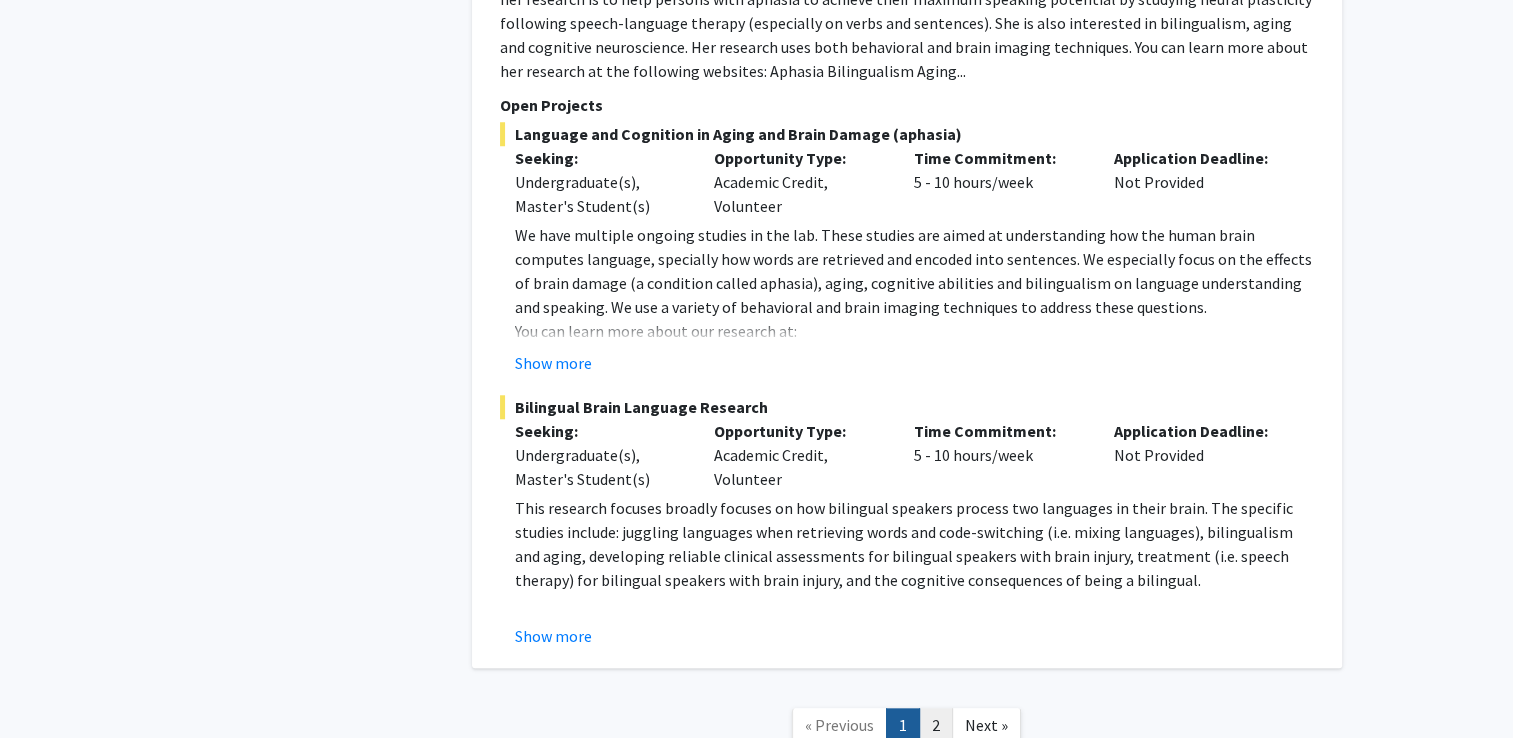 click on "2" 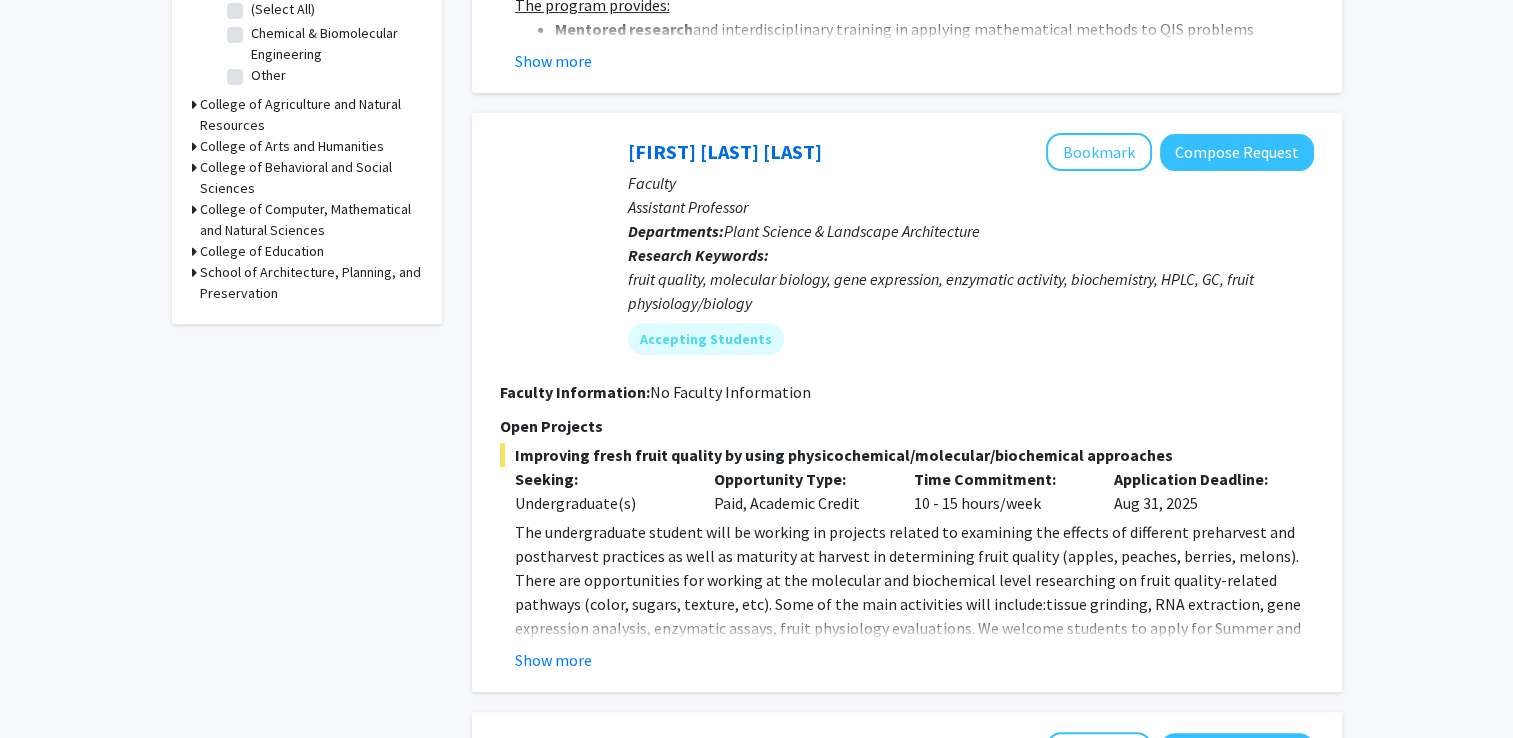 scroll, scrollTop: 700, scrollLeft: 0, axis: vertical 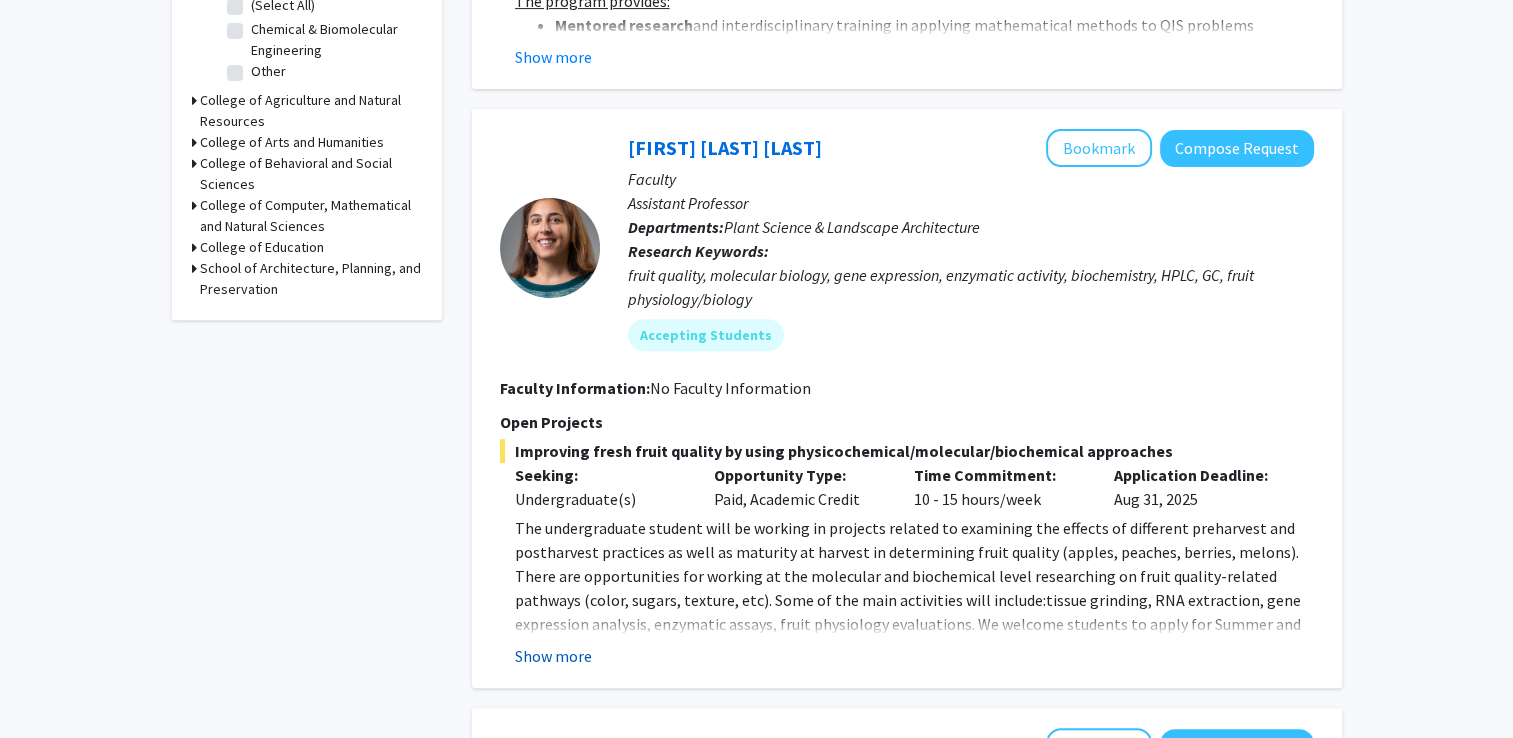 click on "Show more" 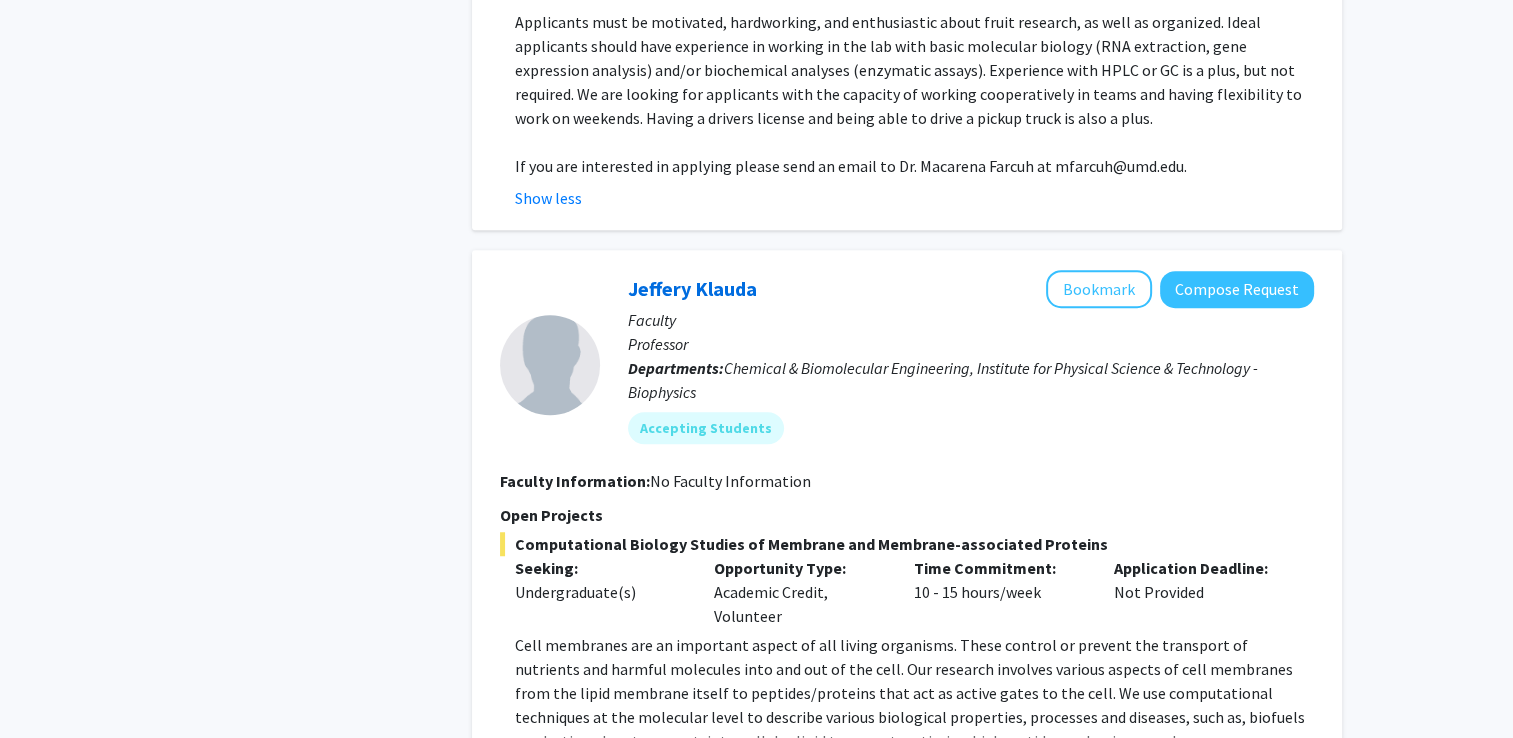 scroll, scrollTop: 1600, scrollLeft: 0, axis: vertical 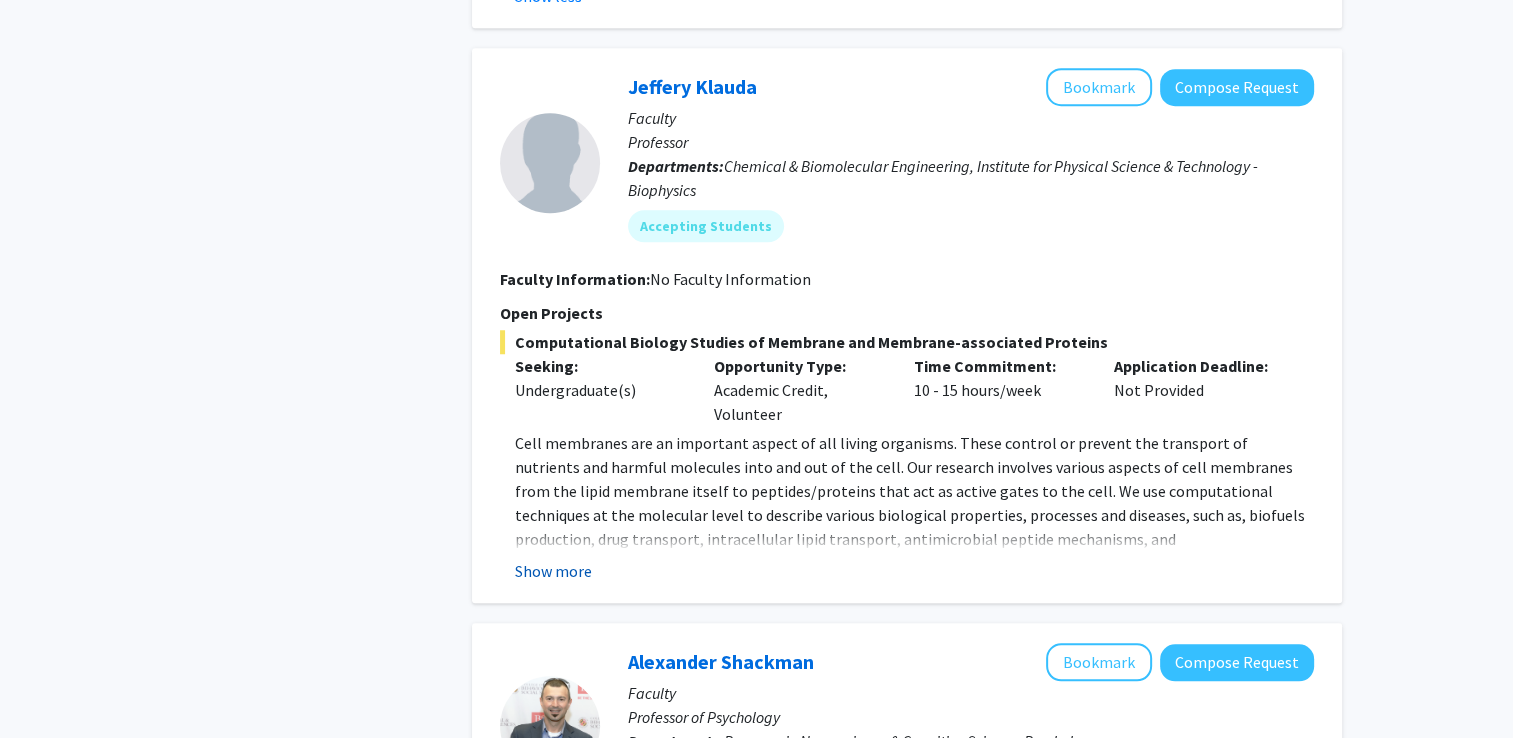 click on "Show more" 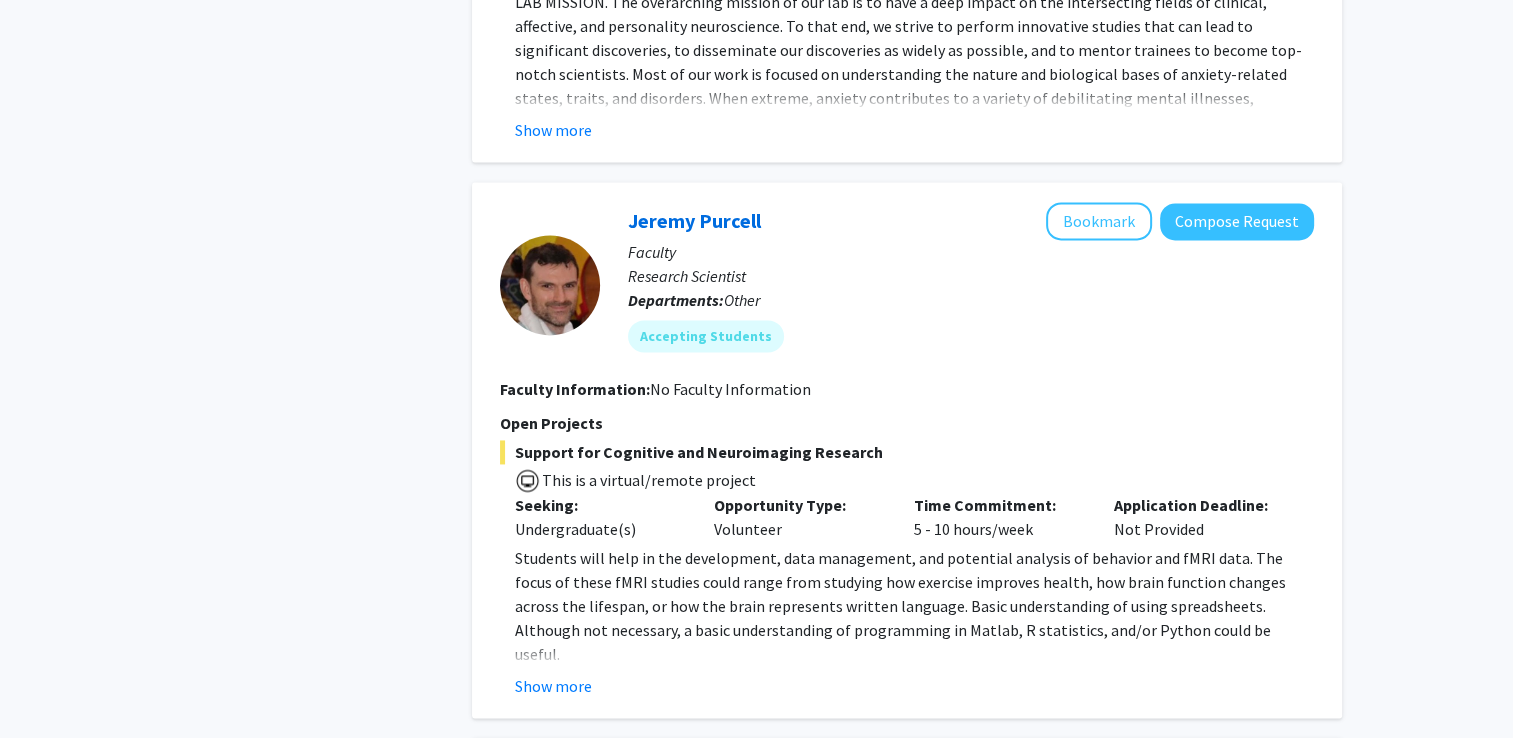 scroll, scrollTop: 2900, scrollLeft: 0, axis: vertical 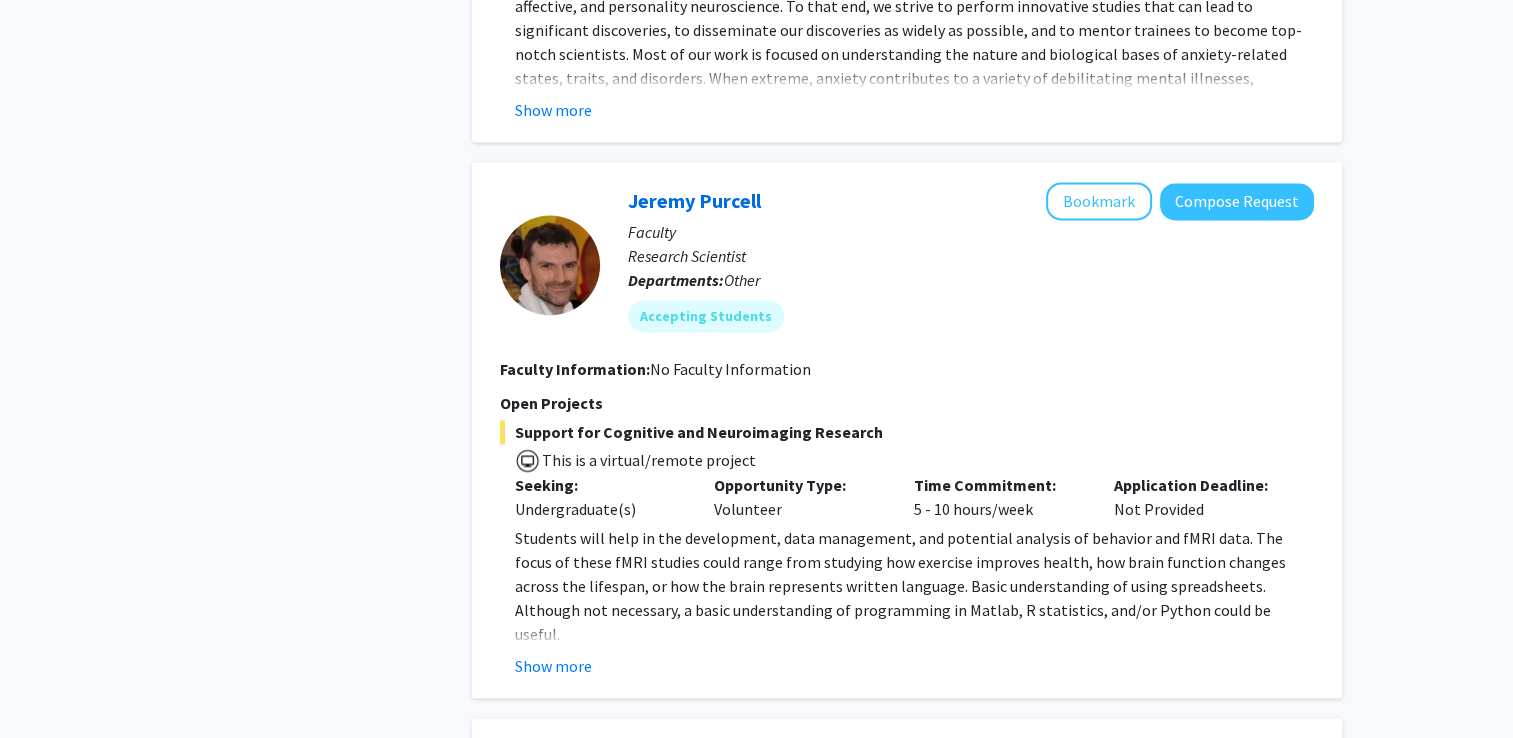 click on "Students will help in the development, data management, and potential analysis of behavior and fMRI data. The focus of these fMRI studies could range from studying how exercise improves health, how brain function changes across the lifespan, or how the brain represents written language. Basic understanding of using spreadsheets. Although not necessary, a basic understanding of programming in Matlab, R statistics, and/or Python could be useful. This is mostly virtual, but there may be some in person activities. http://www.mnc.[STATE].edu/faculty/purcell Show more" 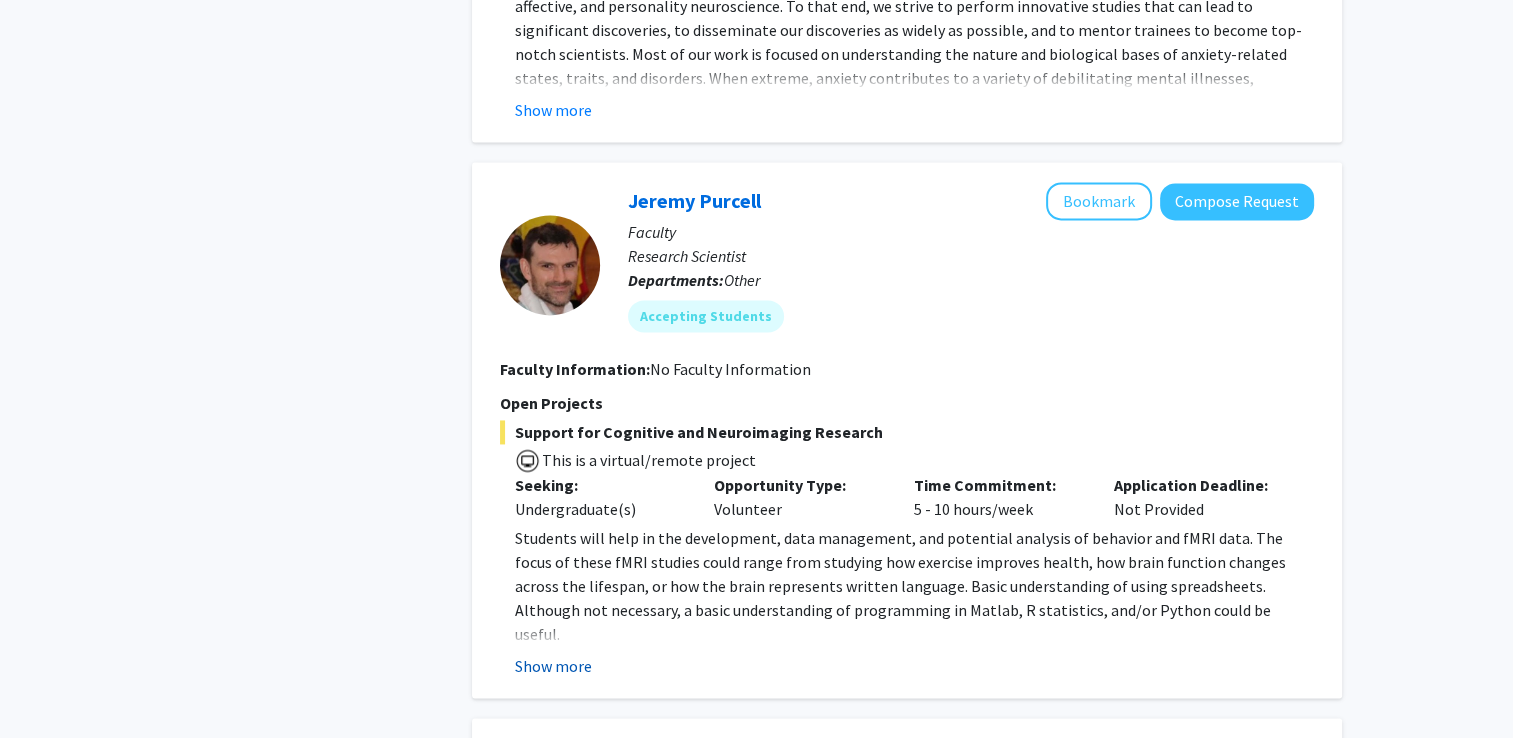 click on "Show more" 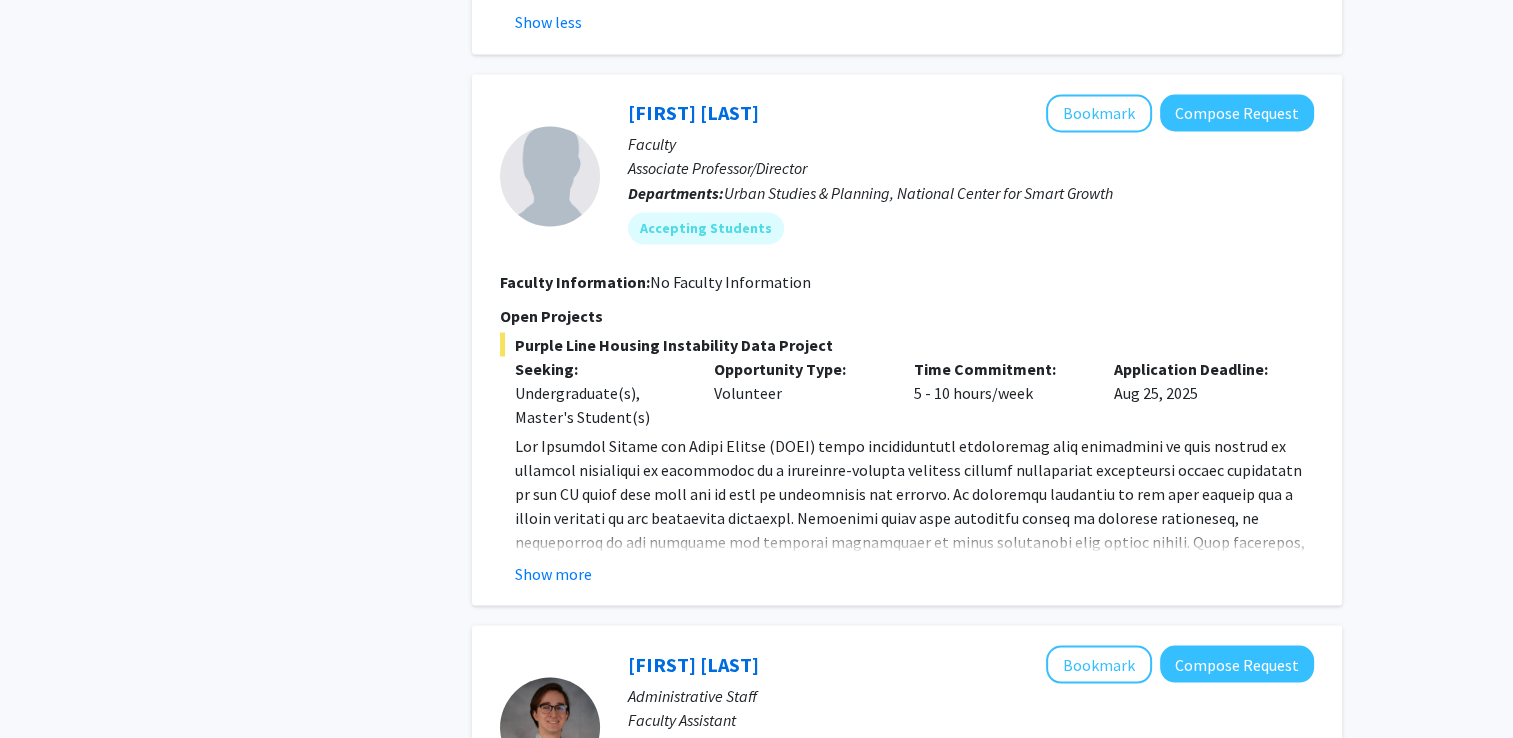 scroll, scrollTop: 3600, scrollLeft: 0, axis: vertical 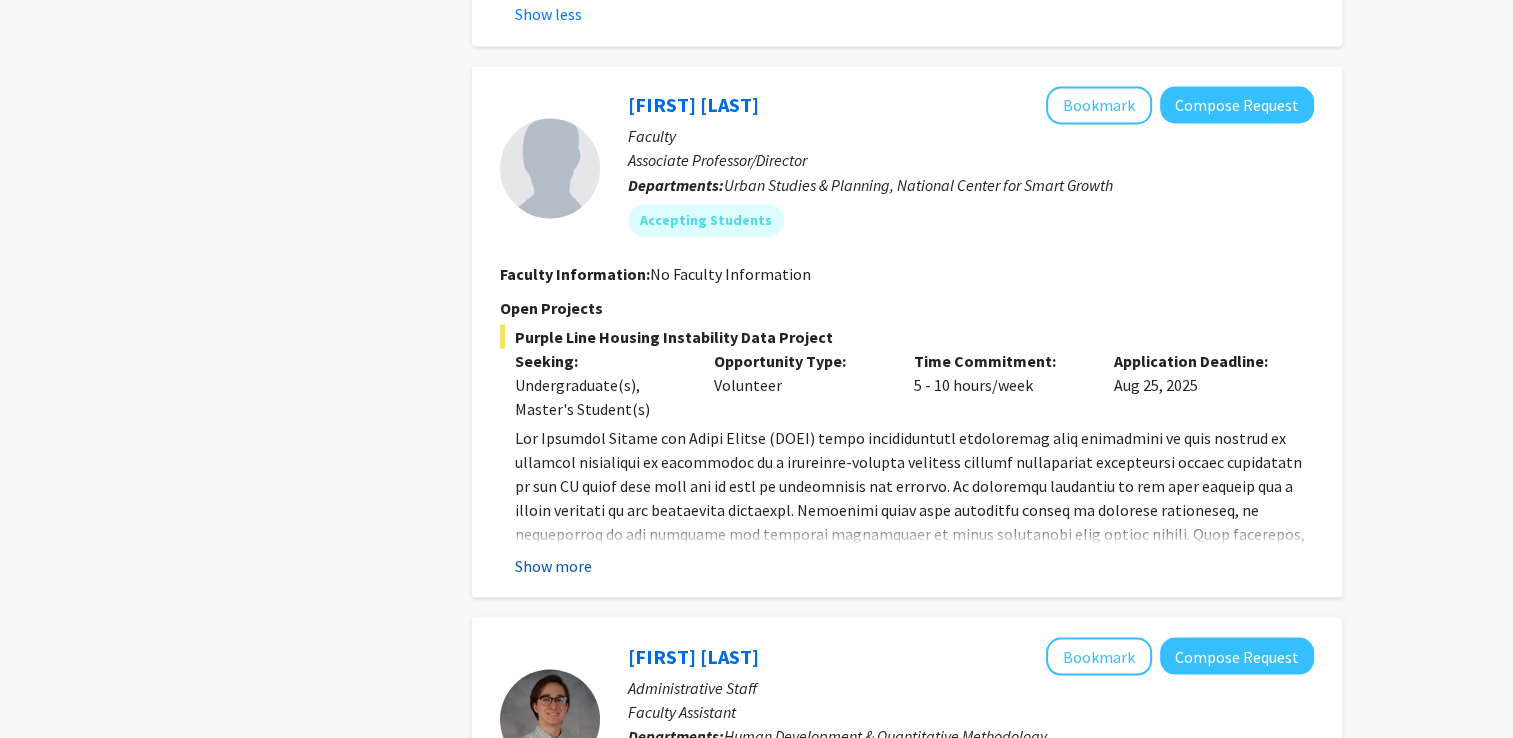 click on "Show more" 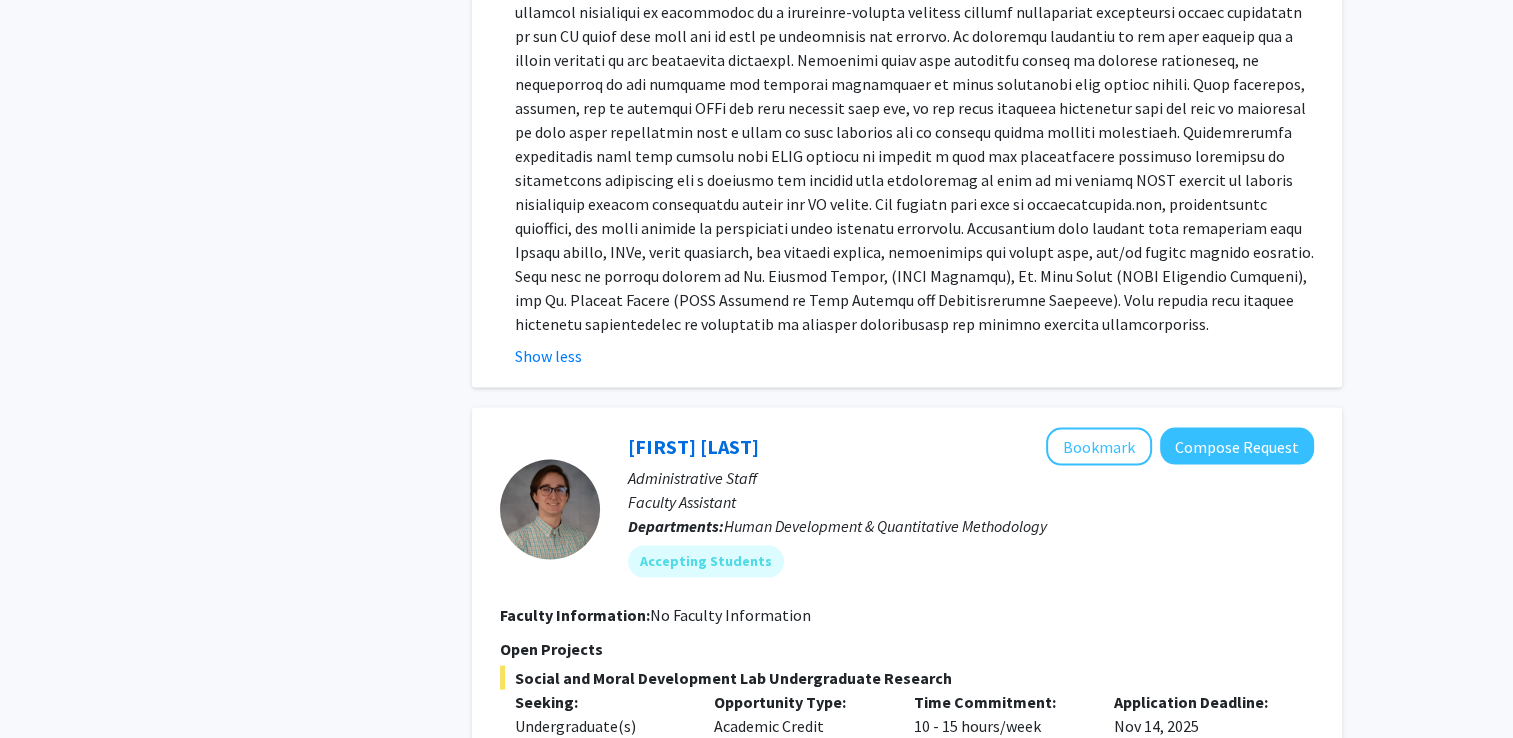 scroll, scrollTop: 4300, scrollLeft: 0, axis: vertical 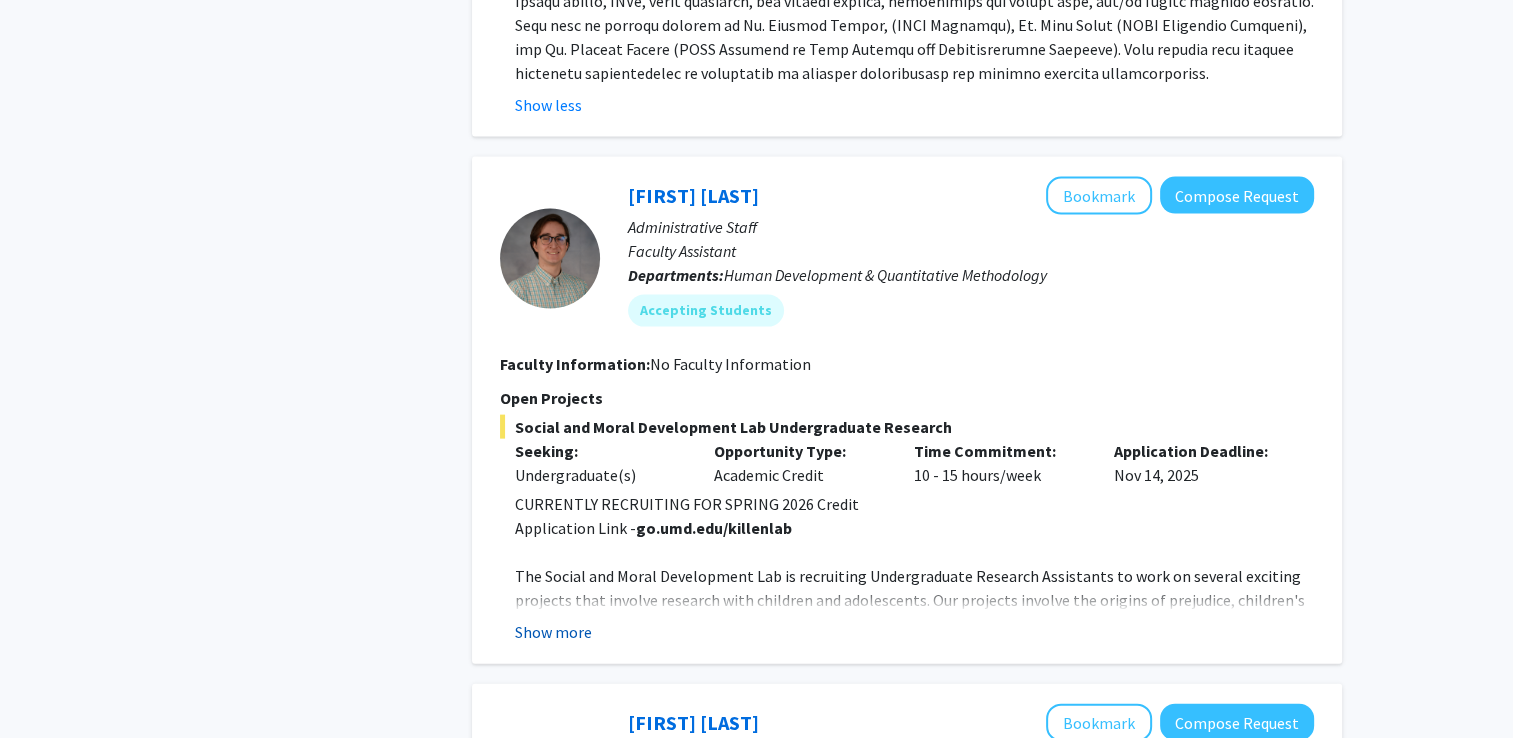 click on "Show more" 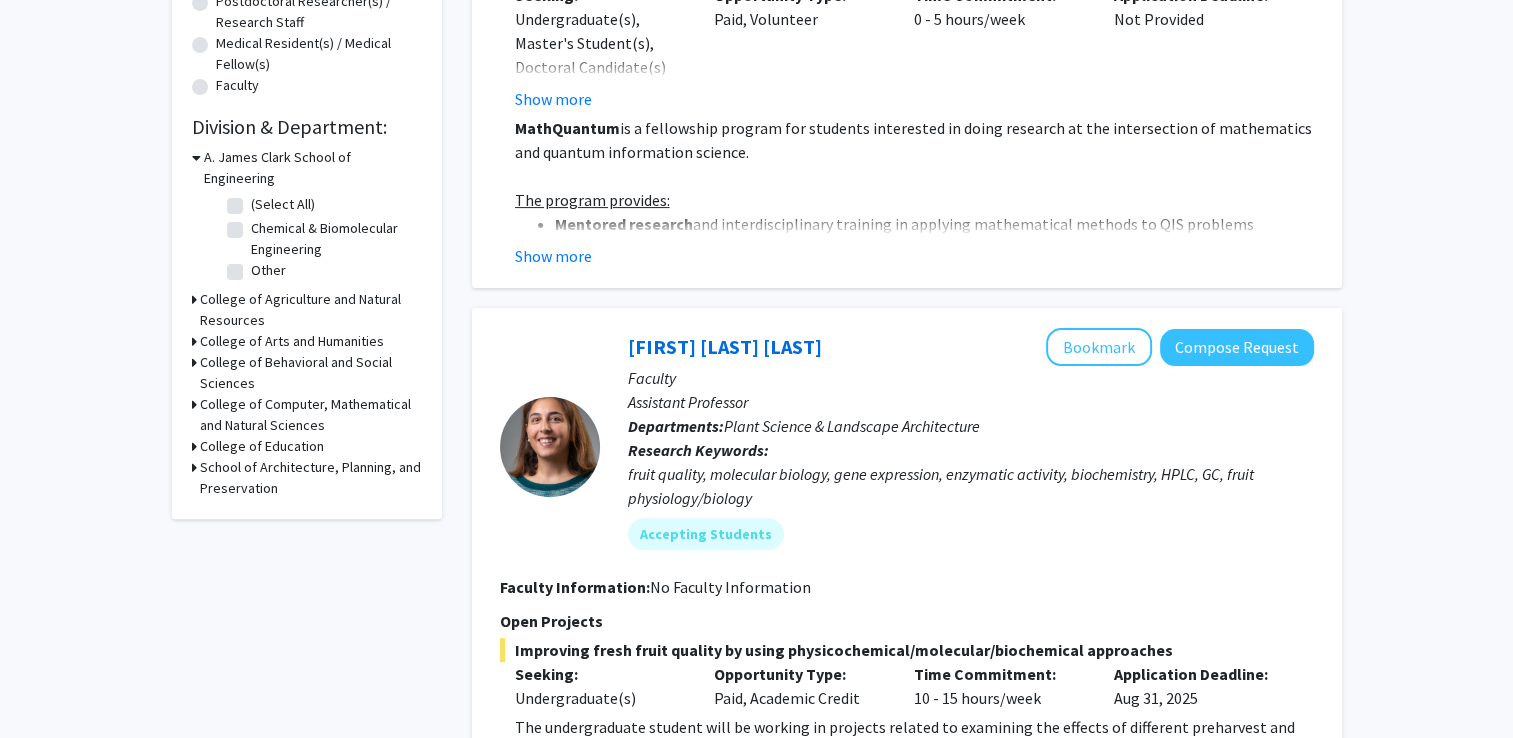scroll, scrollTop: 402, scrollLeft: 0, axis: vertical 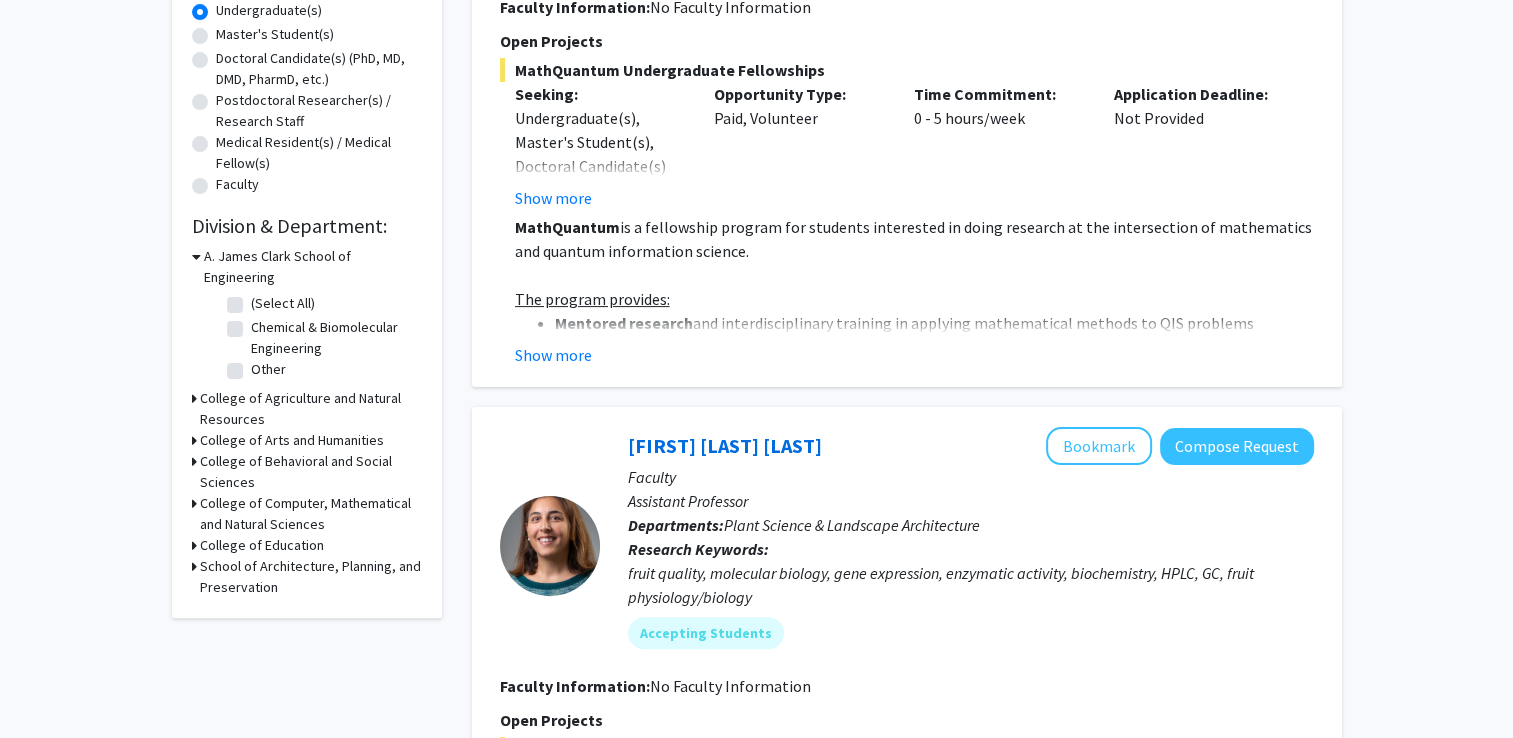 click on "Refine By Collaboration Status: Collaboration Status  All Faculty/Staff    Collaboration Status  Faculty/Staff accepting students    Collaboration Status  Faculty/Staff with posted projects    Collaboration Status  Faculty/Staff with posted remote projects    Projects Seeking: Projects Seeking Level  All Projects    Projects Seeking Level  Undergraduate(s)    Projects Seeking Level  Master's Student(s)    Projects Seeking Level  Doctoral Candidate(s) (PhD, MD, DMD, PharmD, etc.)    Projects Seeking Level  Postdoctoral Researcher(s) / Research Staff    Projects Seeking Level  Medical Resident(s) / Medical Fellow(s)    Projects Seeking Level  Faculty    Division & Department:      A. James Clark School of Engineering  (Select All)  (Select All)  Chemical & Biomolecular Engineering  Chemical & Biomolecular Engineering  Other  Other       College of Agriculture and Natural Resources       College of Arts and Humanities       College of Behavioral and Social Sciences" 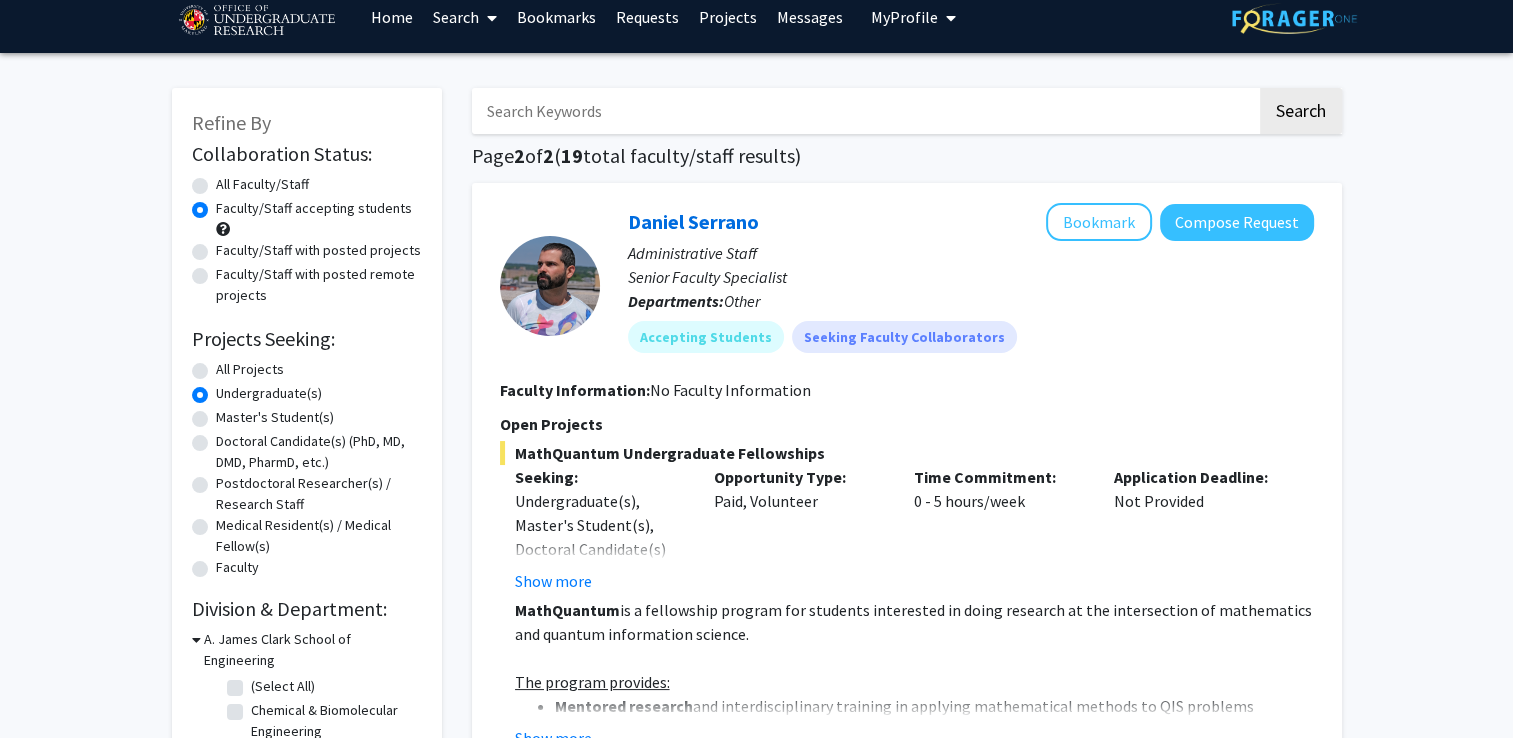 scroll, scrollTop: 2, scrollLeft: 0, axis: vertical 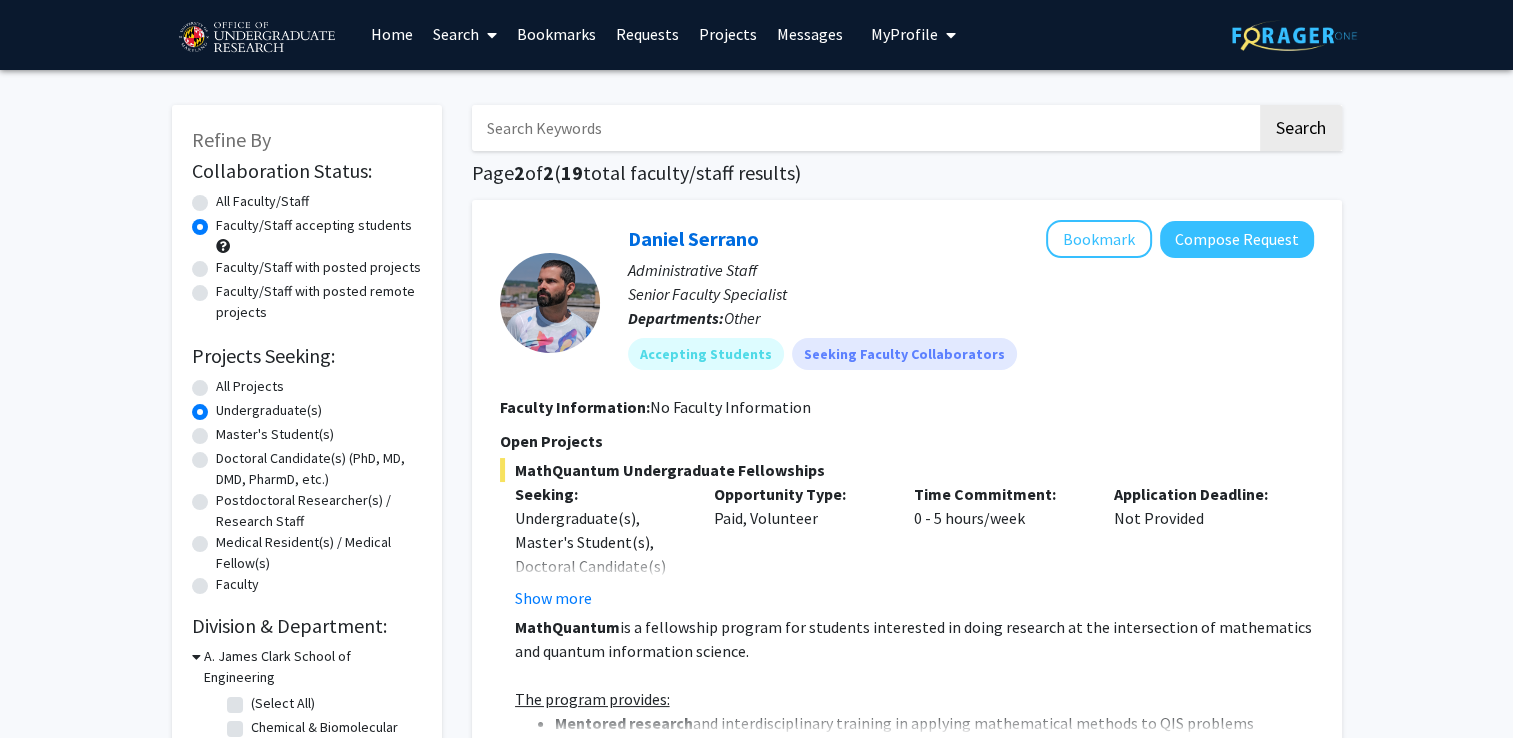 click on "Faculty/Staff with posted projects" 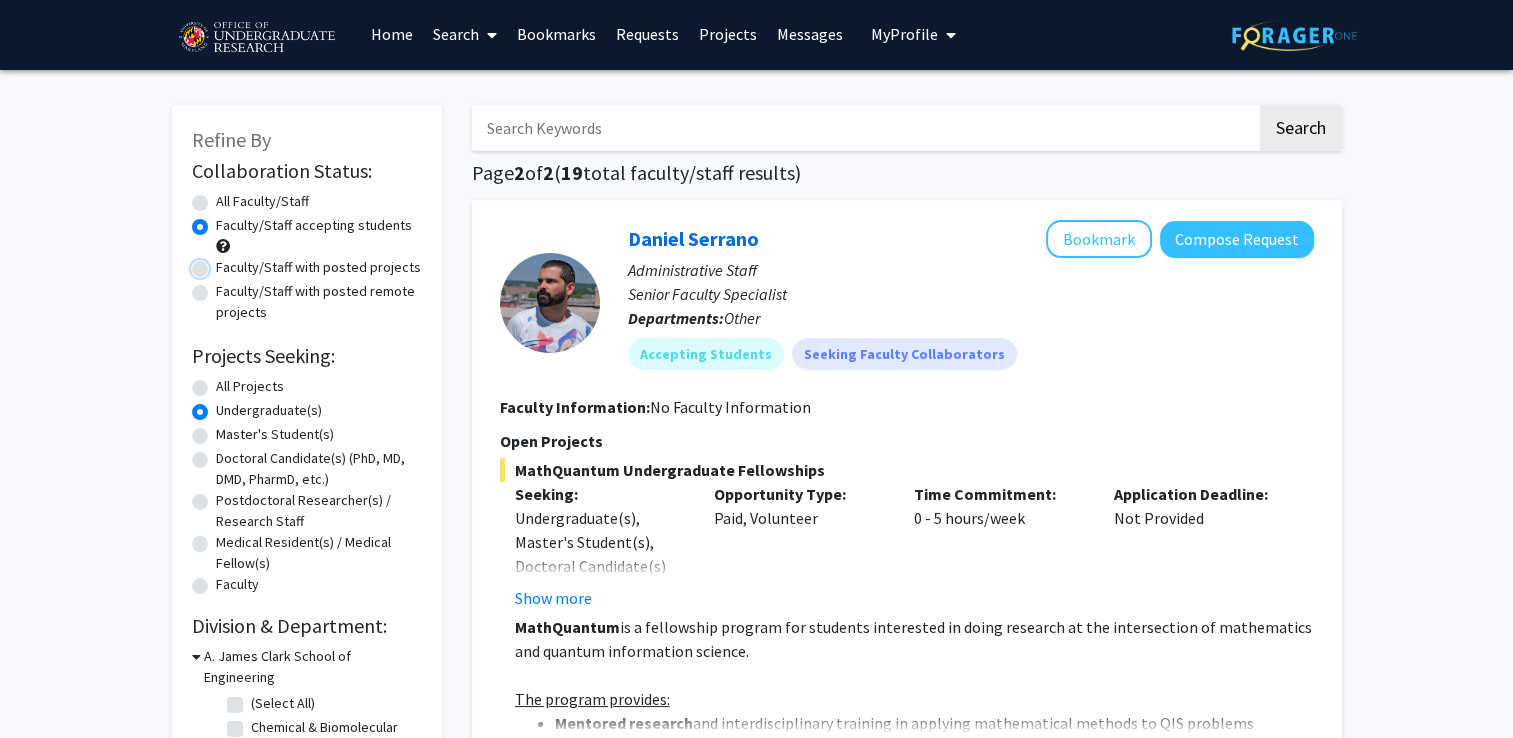click on "Faculty/Staff with posted projects" at bounding box center [222, 263] 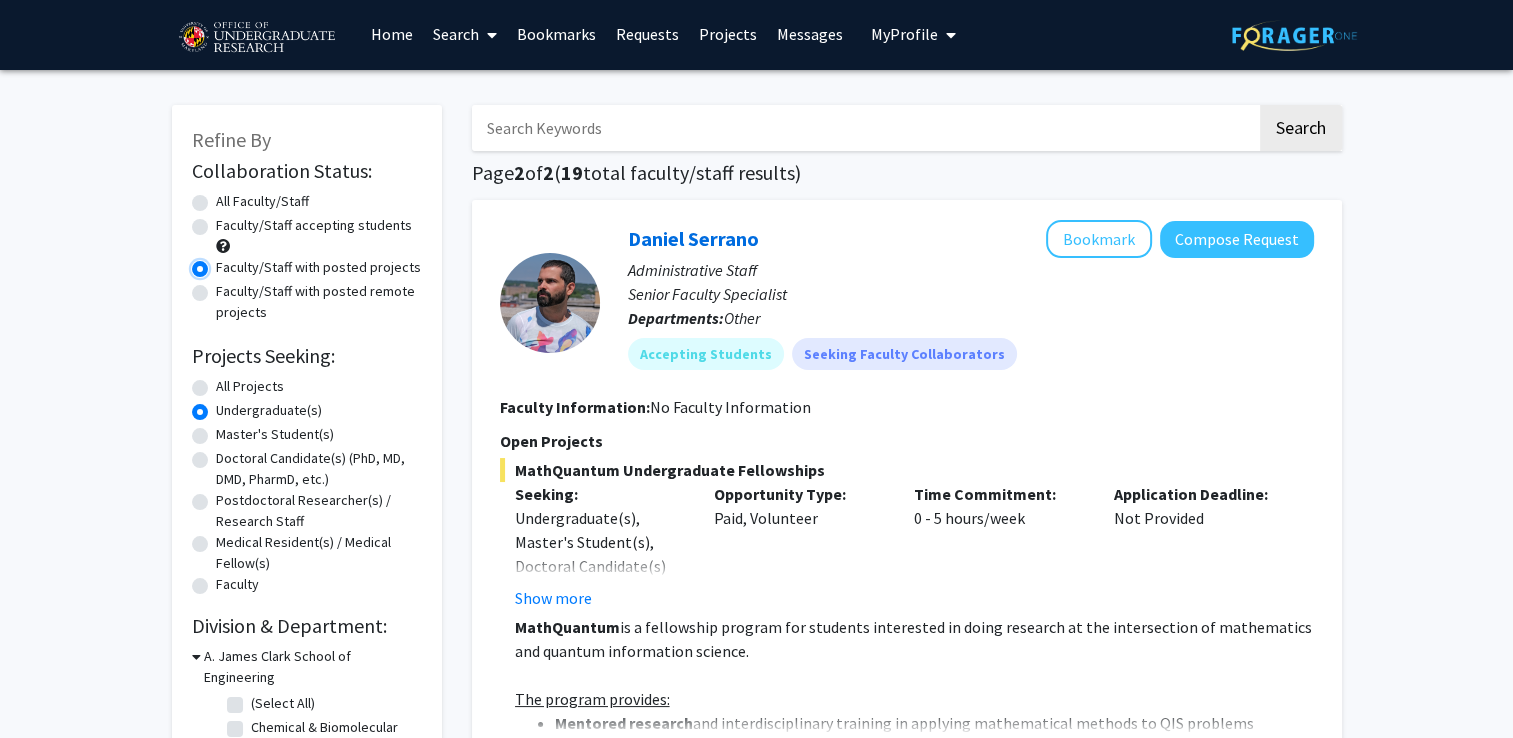 scroll, scrollTop: 0, scrollLeft: 0, axis: both 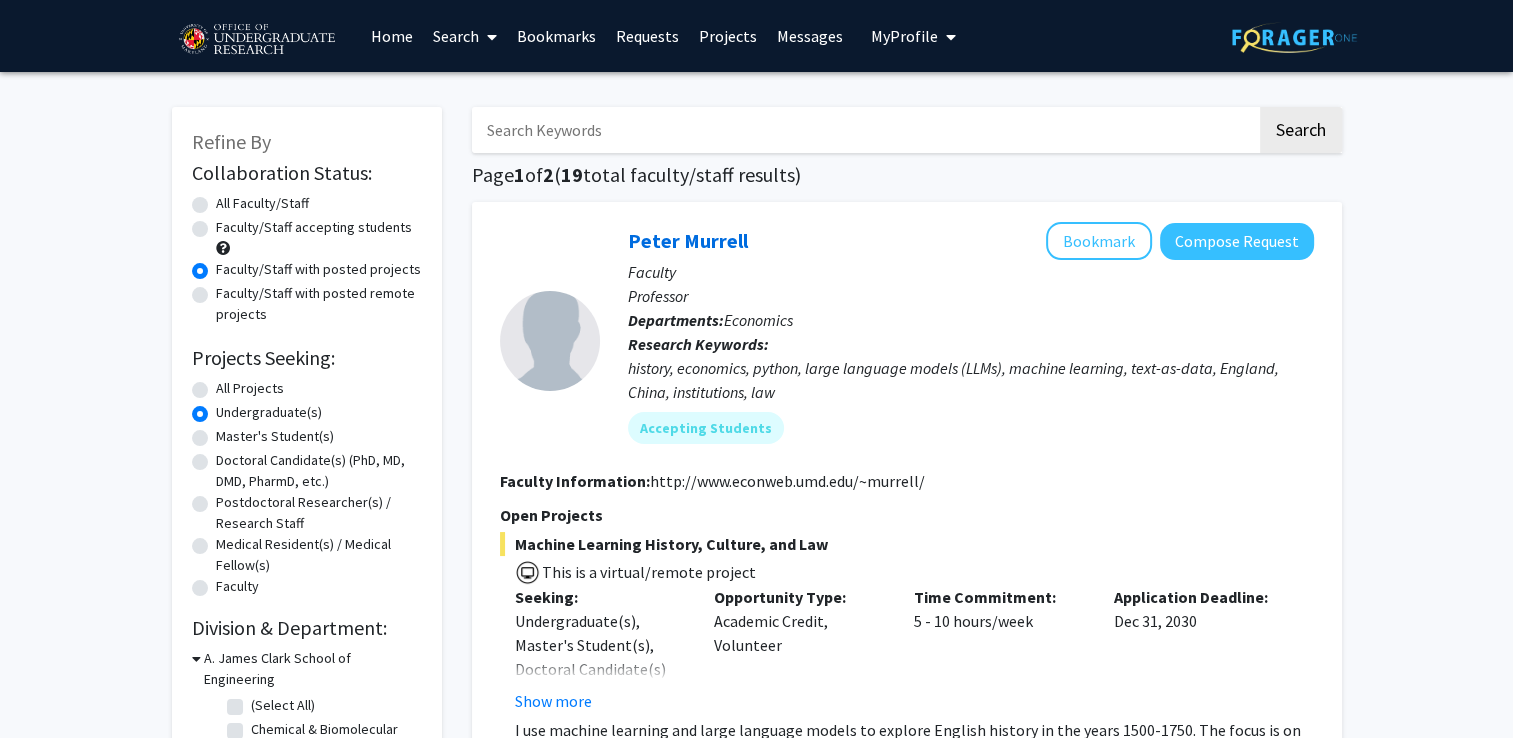 click on "Faculty/Staff with posted remote projects" 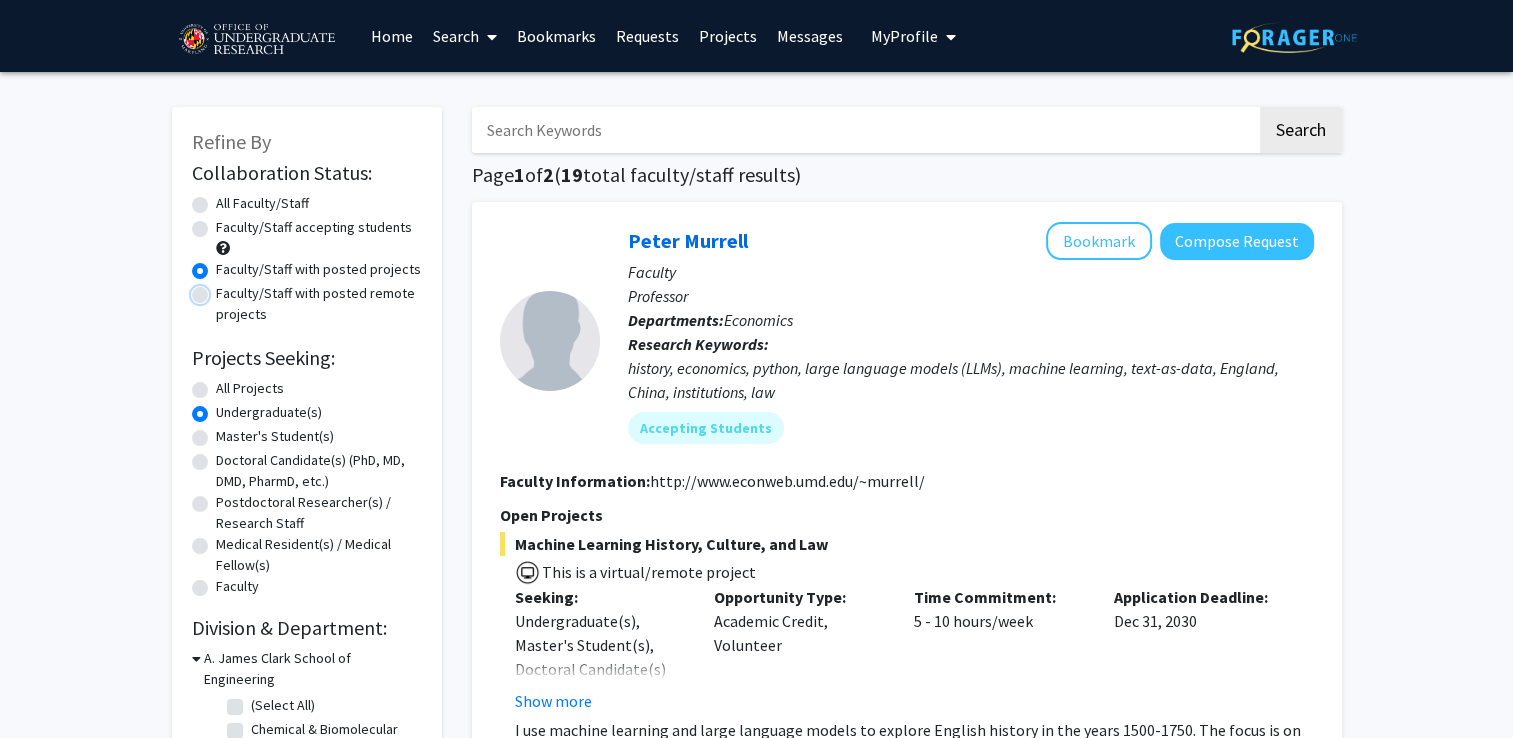 click on "Faculty/Staff with posted remote projects" at bounding box center (222, 289) 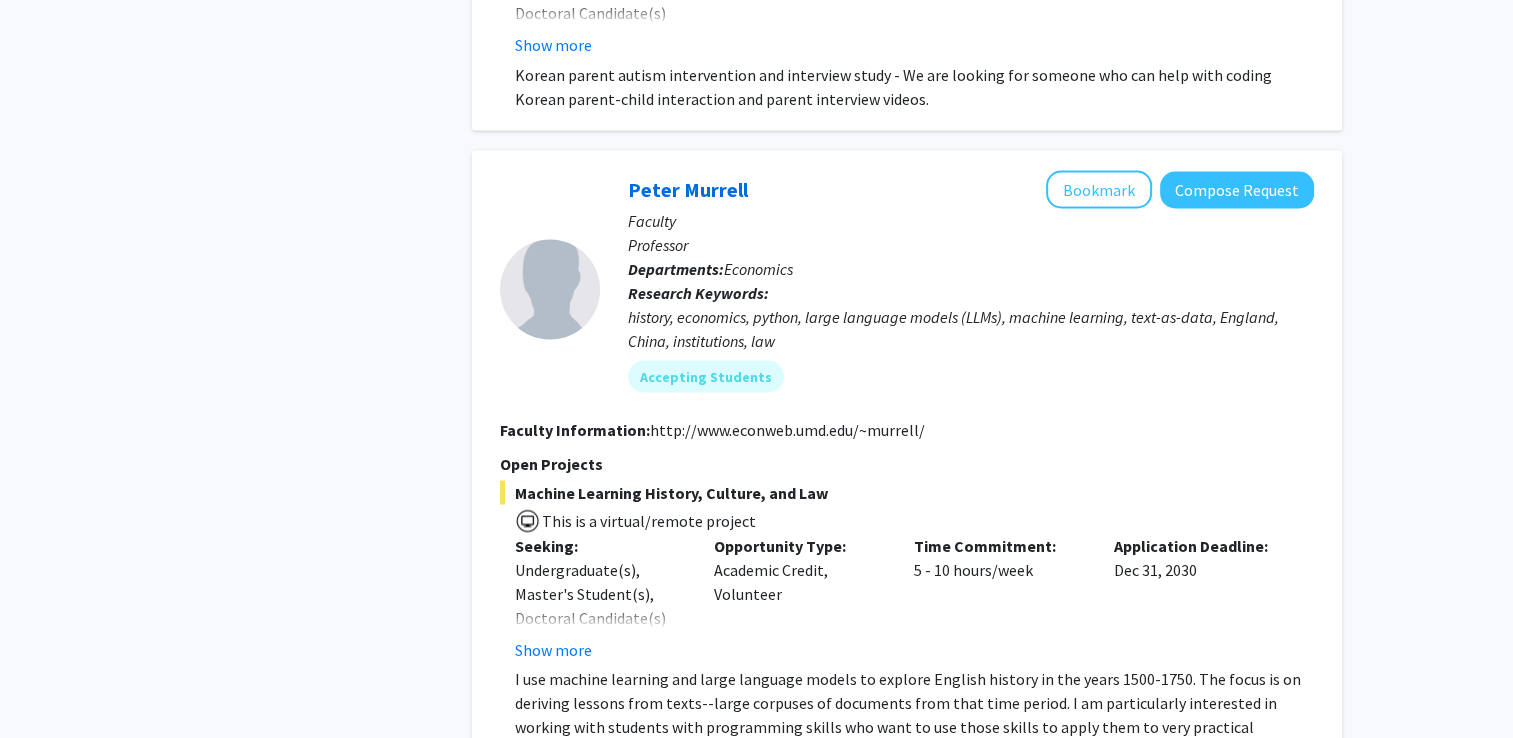 scroll, scrollTop: 3700, scrollLeft: 0, axis: vertical 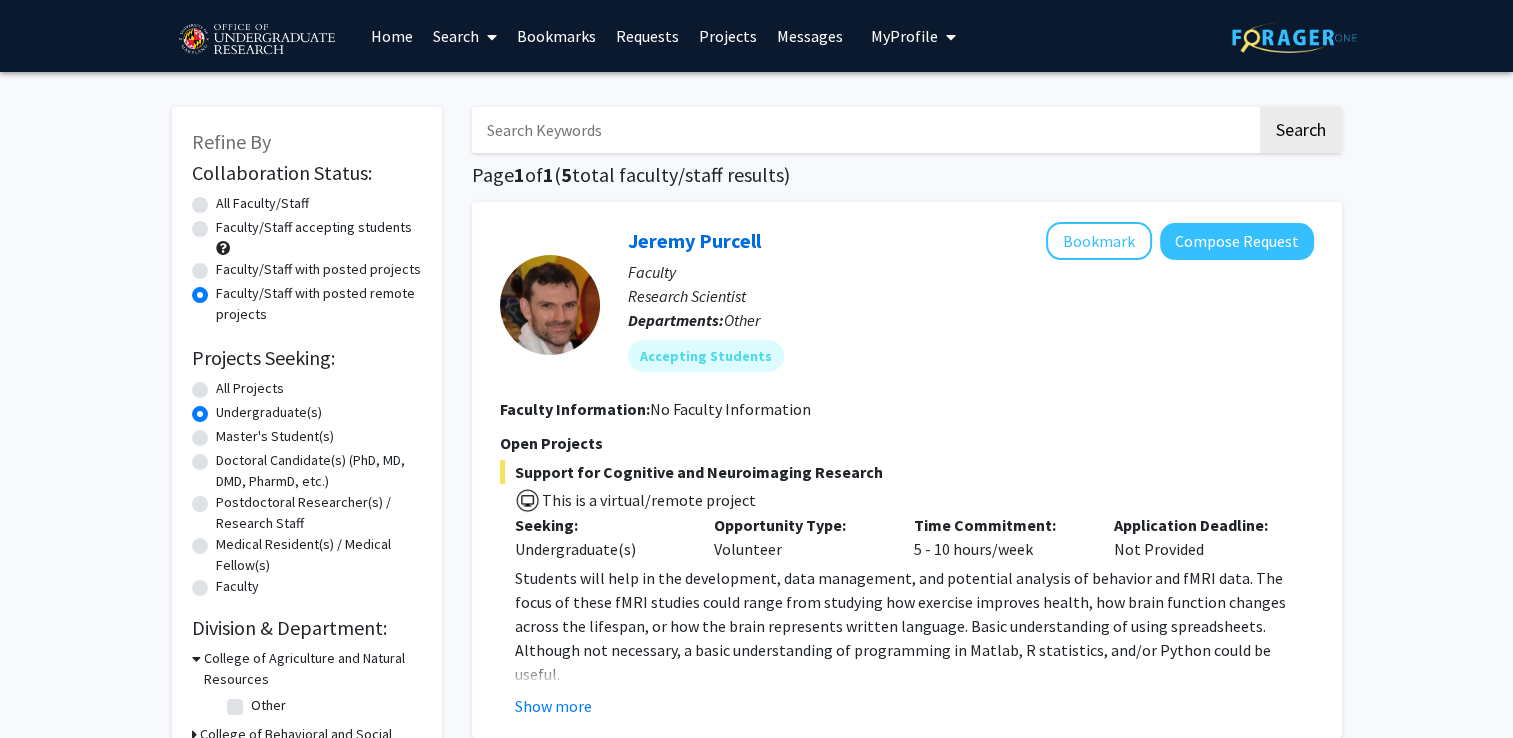 click on "All Faculty/Staff" 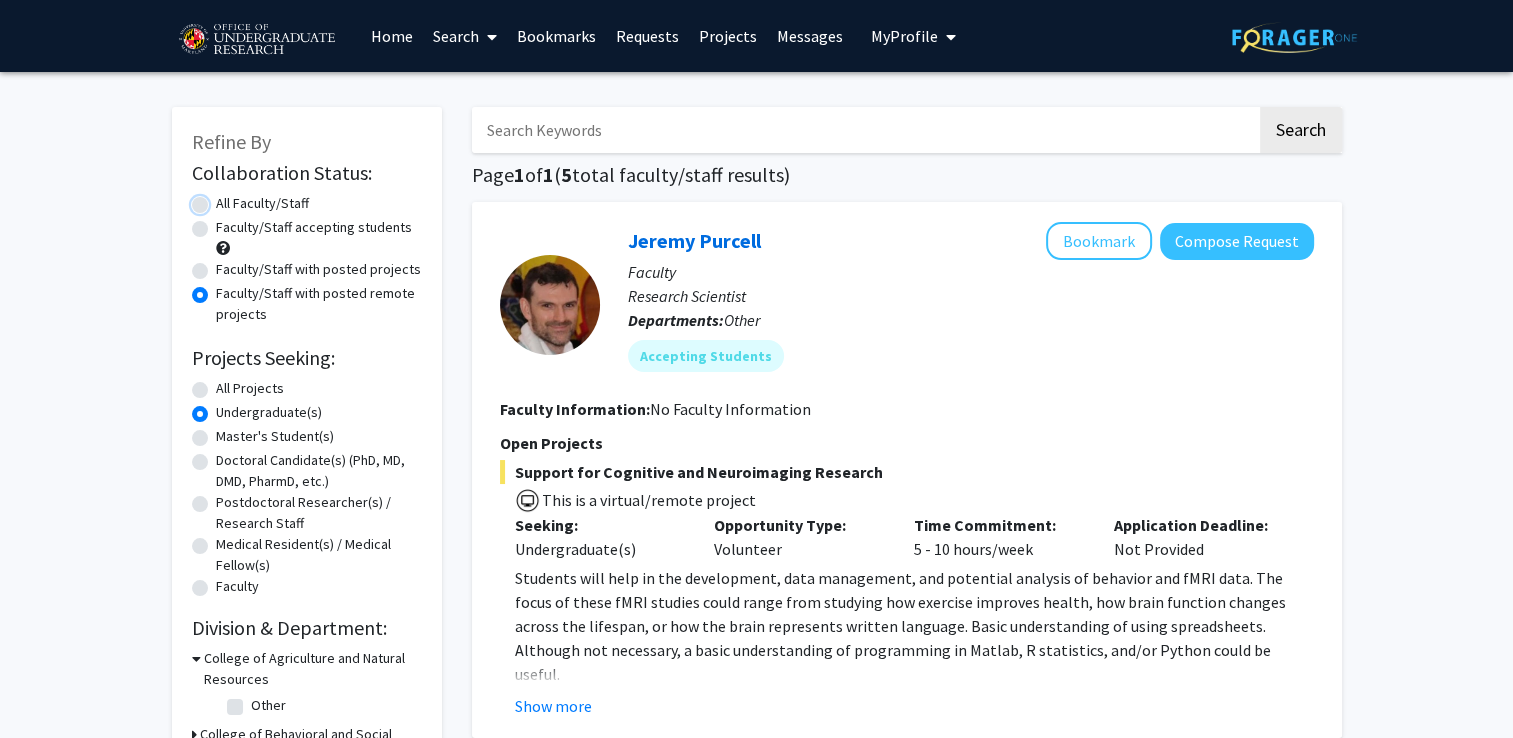 click on "All Faculty/Staff" at bounding box center (222, 199) 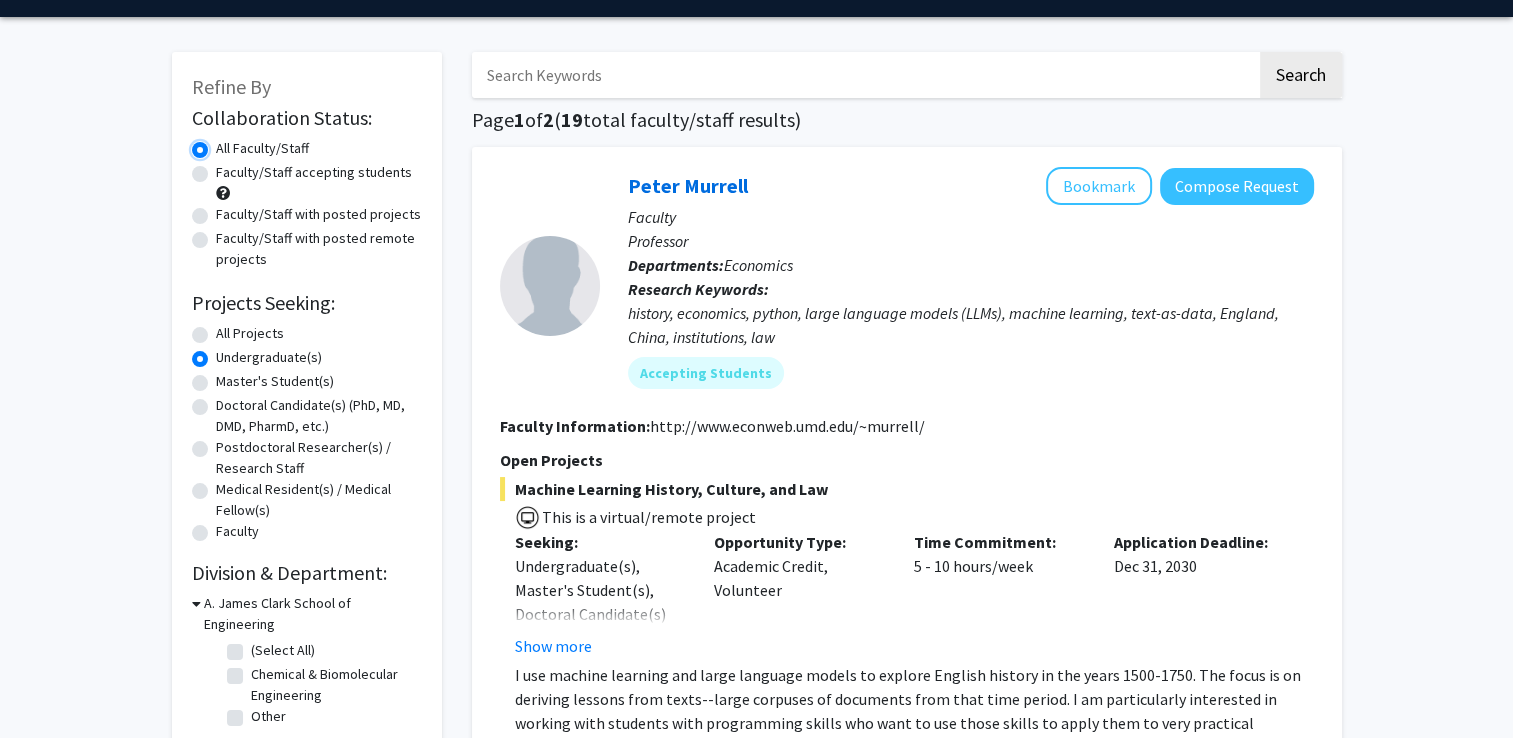 scroll, scrollTop: 0, scrollLeft: 0, axis: both 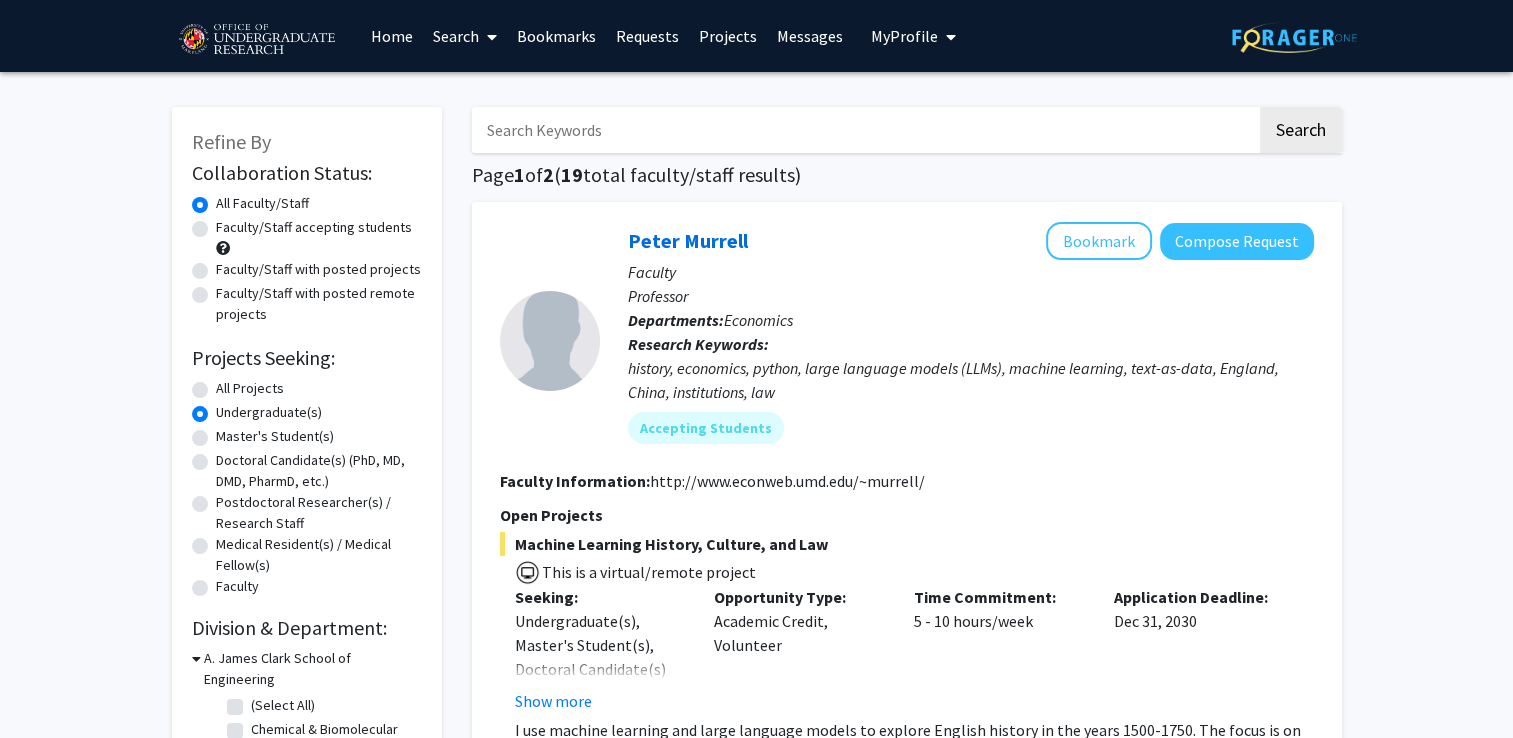 click on "Home" at bounding box center (392, 36) 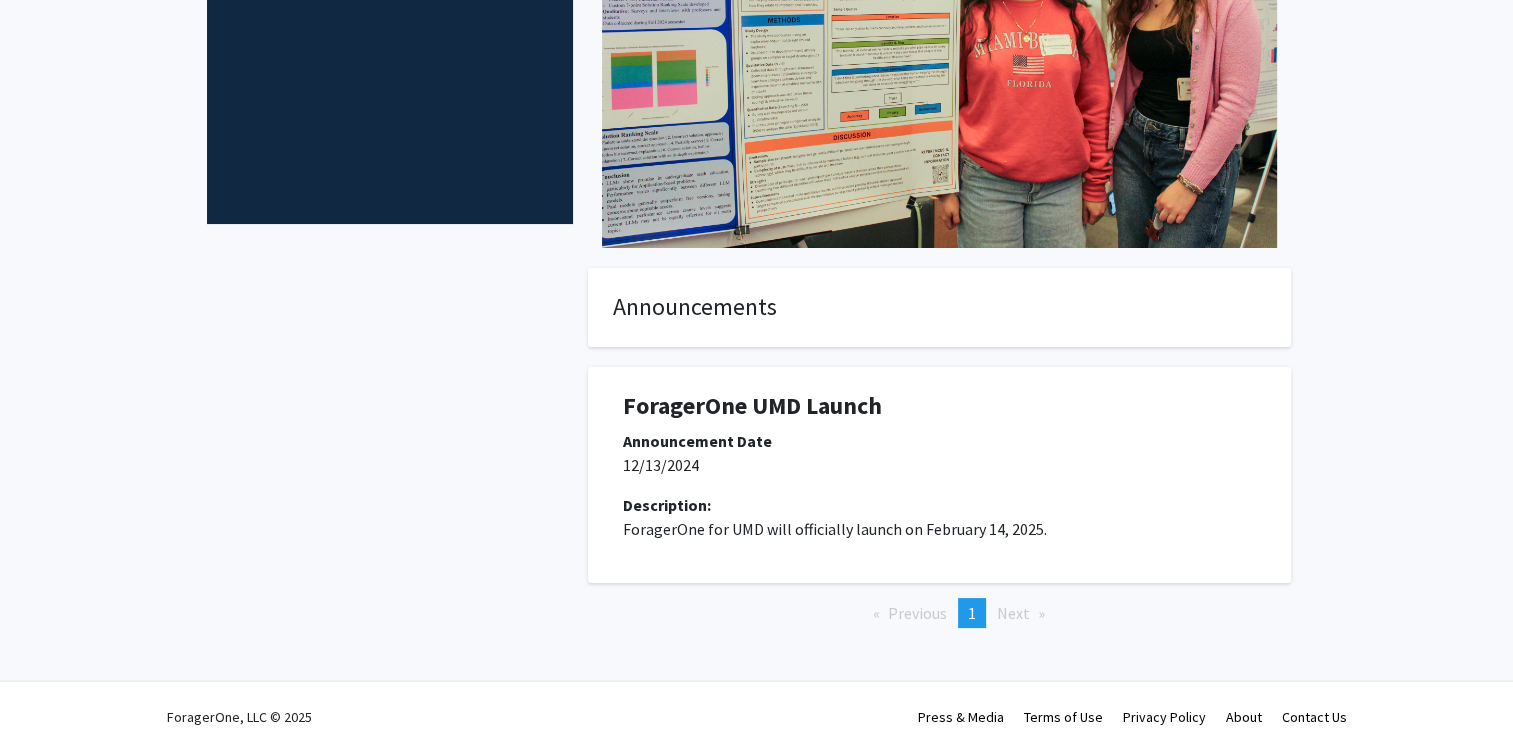 scroll, scrollTop: 300, scrollLeft: 0, axis: vertical 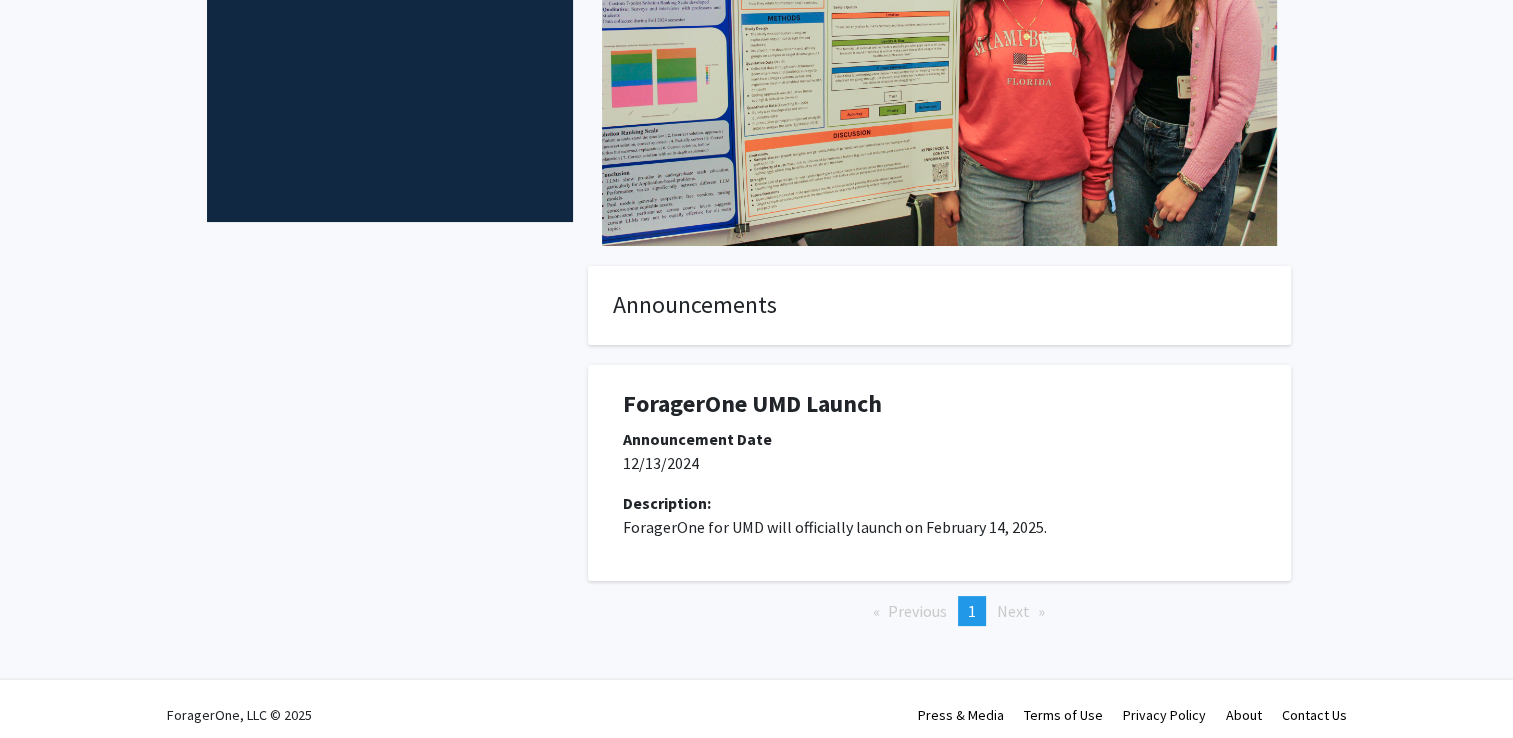 click on "Announcements" 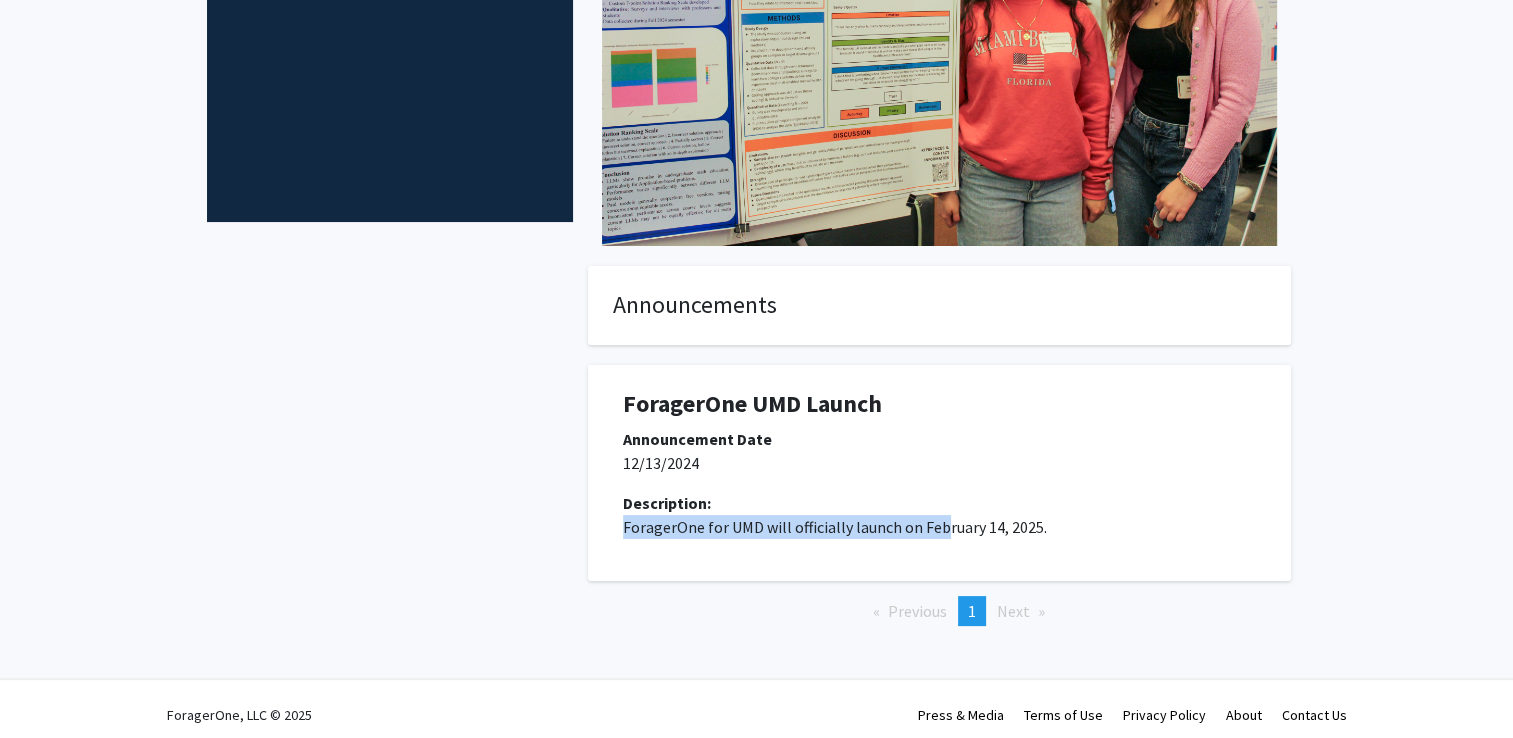 drag, startPoint x: 828, startPoint y: 511, endPoint x: 939, endPoint y: 524, distance: 111.75867 